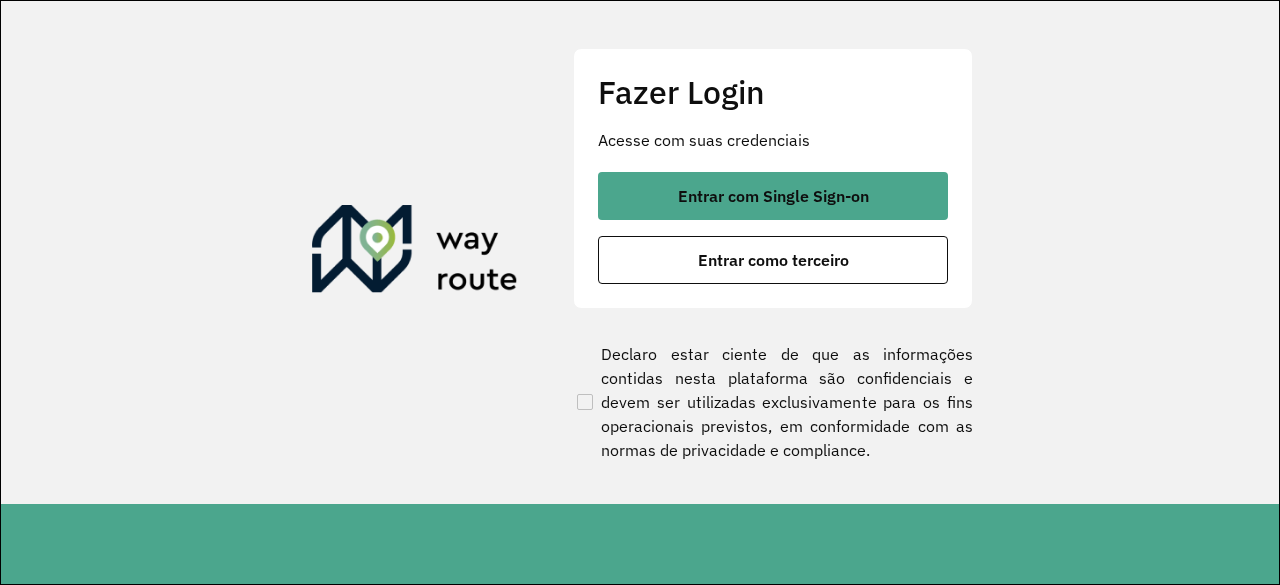 scroll, scrollTop: 0, scrollLeft: 0, axis: both 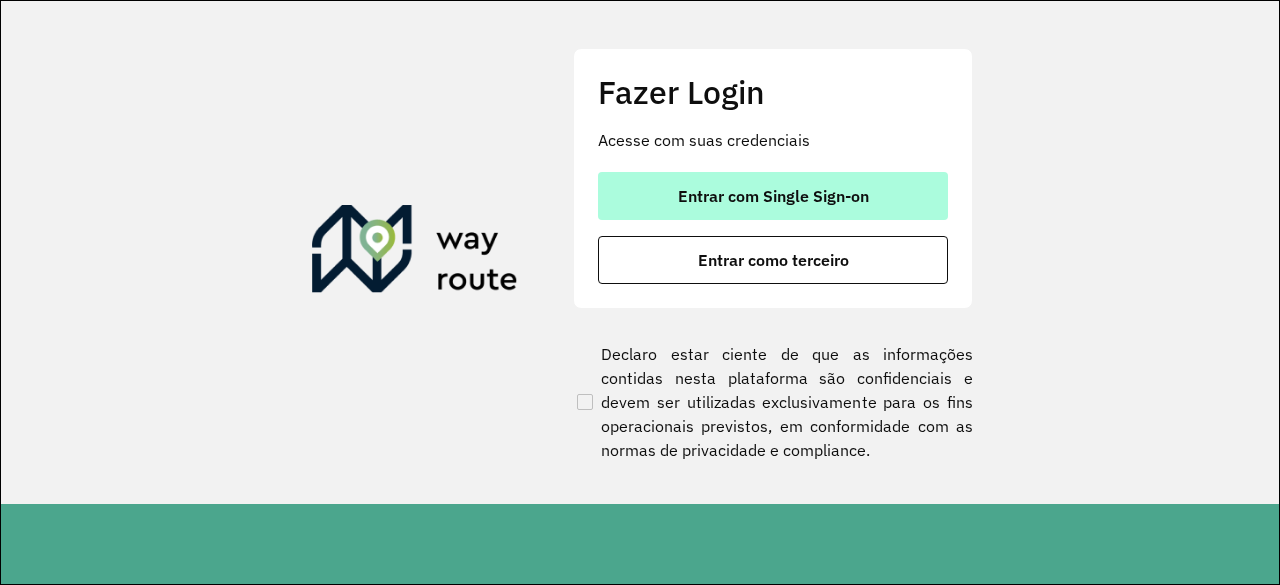 click on "Entrar com Single Sign-on" at bounding box center (773, 196) 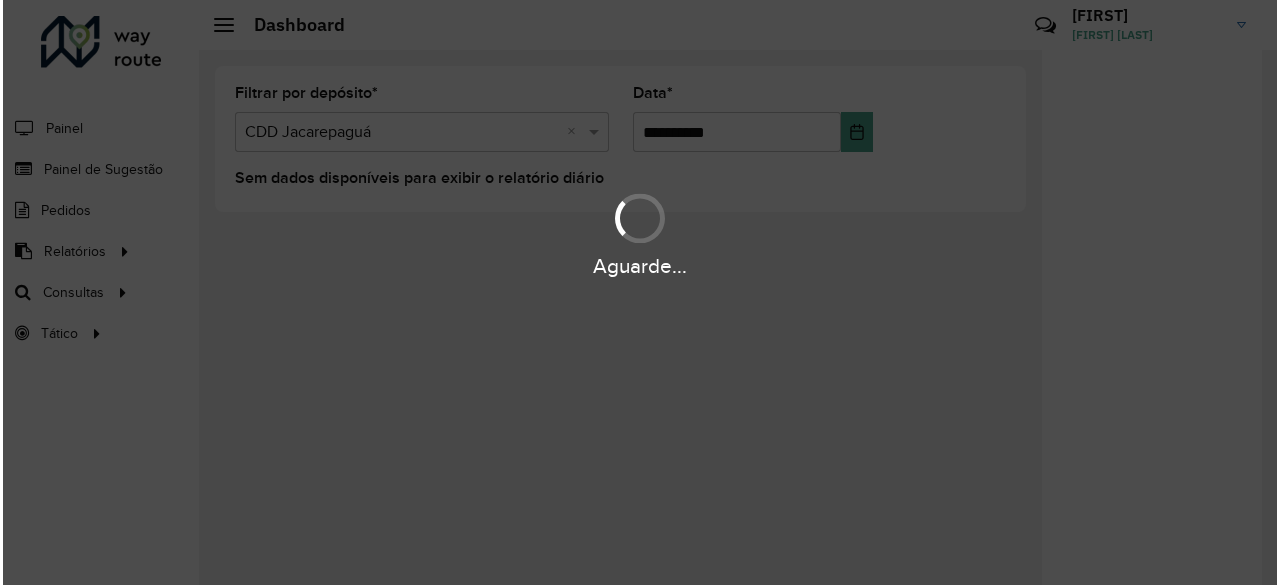 scroll, scrollTop: 0, scrollLeft: 0, axis: both 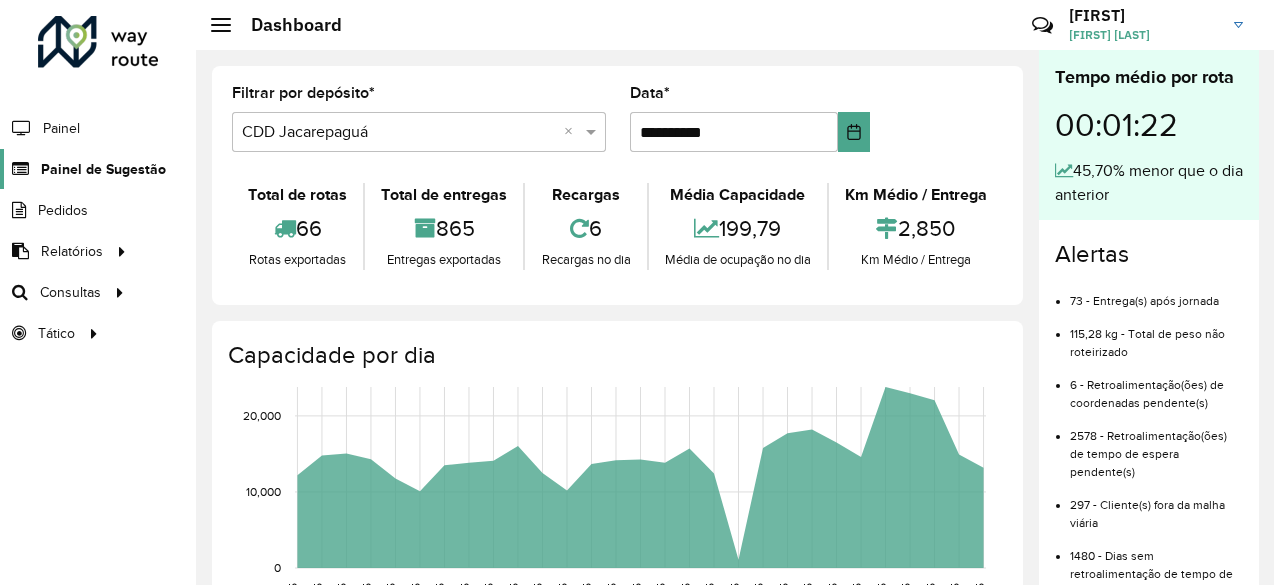 click on "Painel de Sugestão" 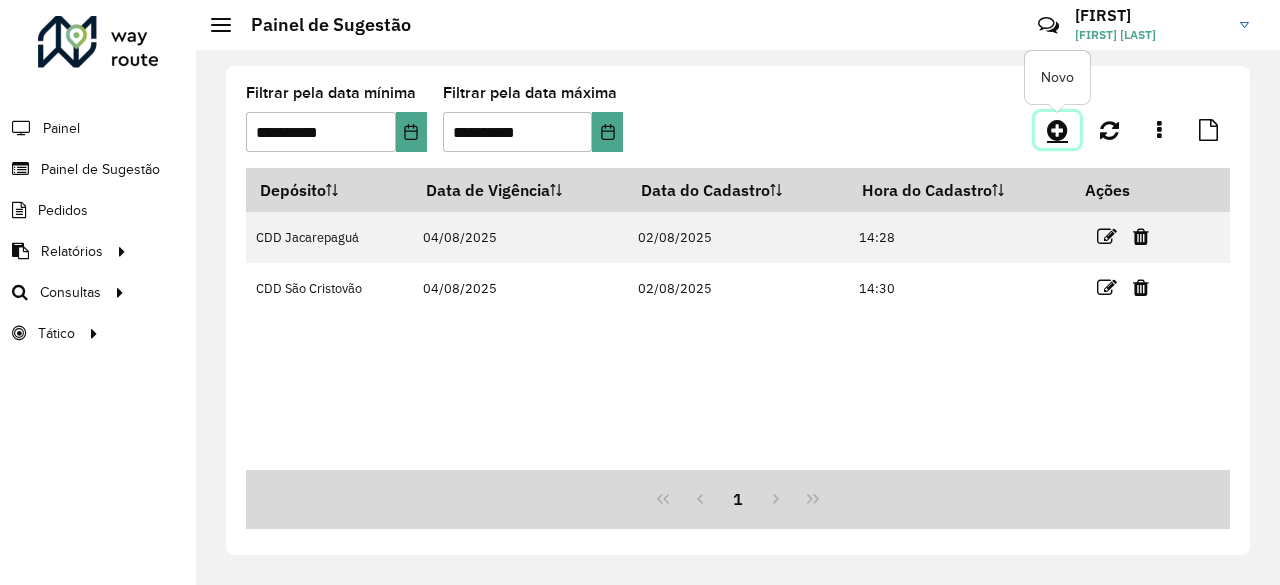 click 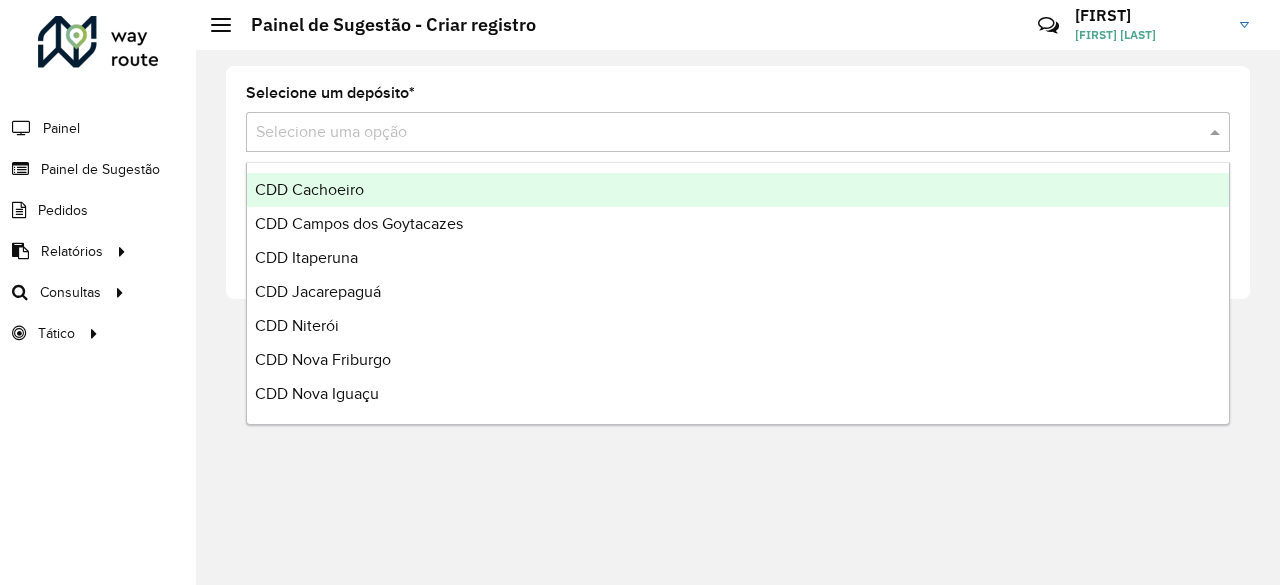 click at bounding box center (718, 133) 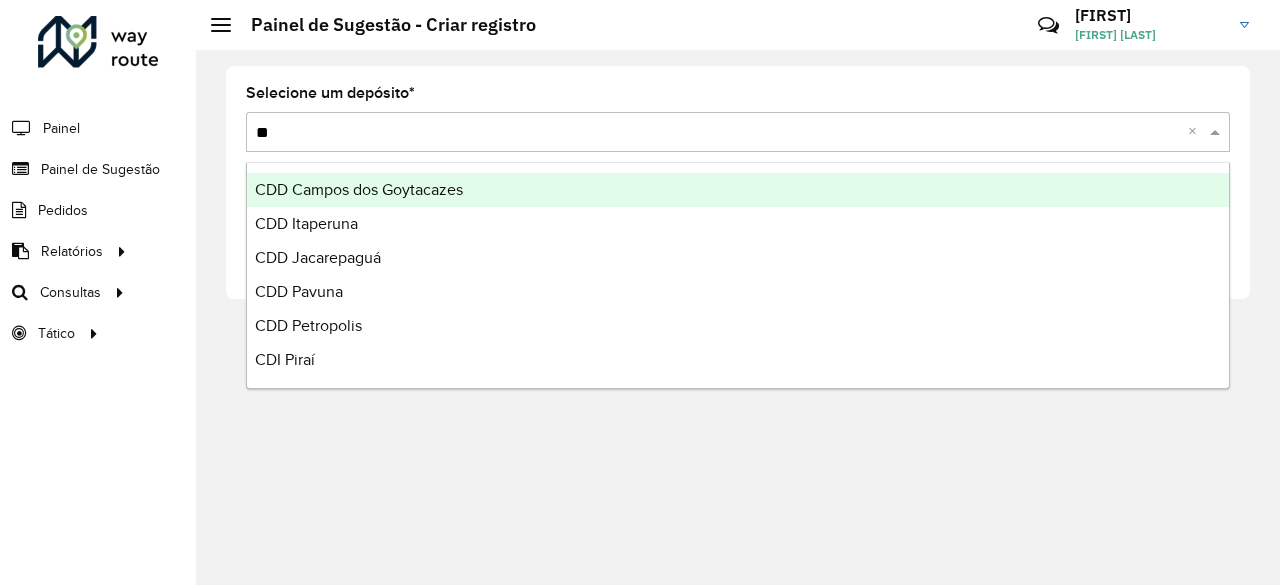 type on "***" 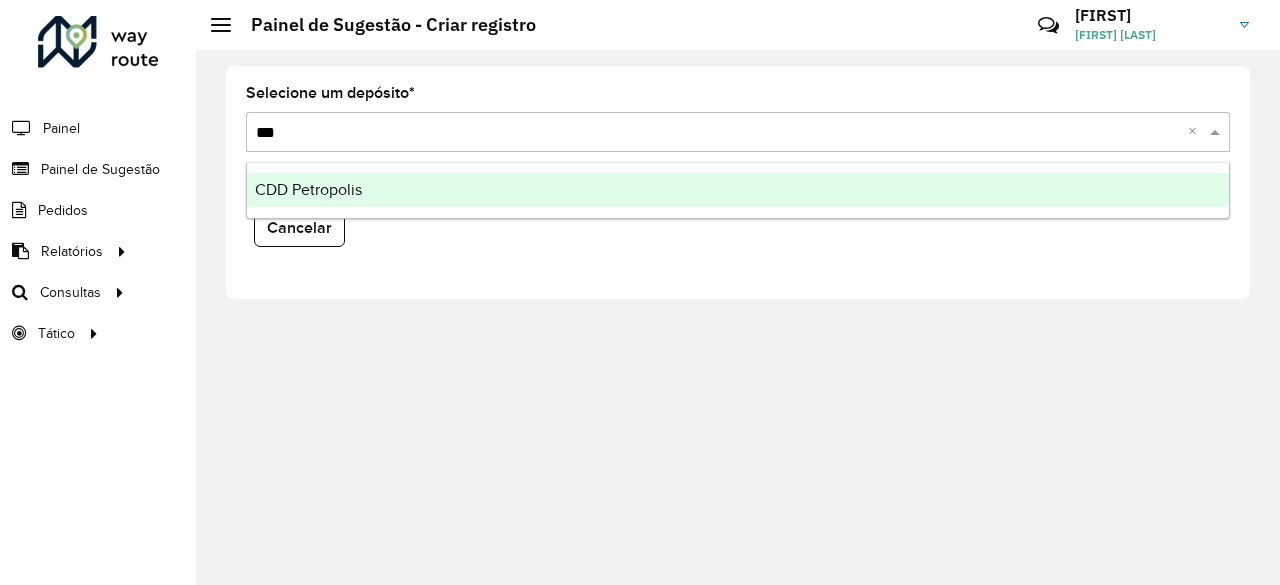 click on "CDD Petropolis" at bounding box center [738, 190] 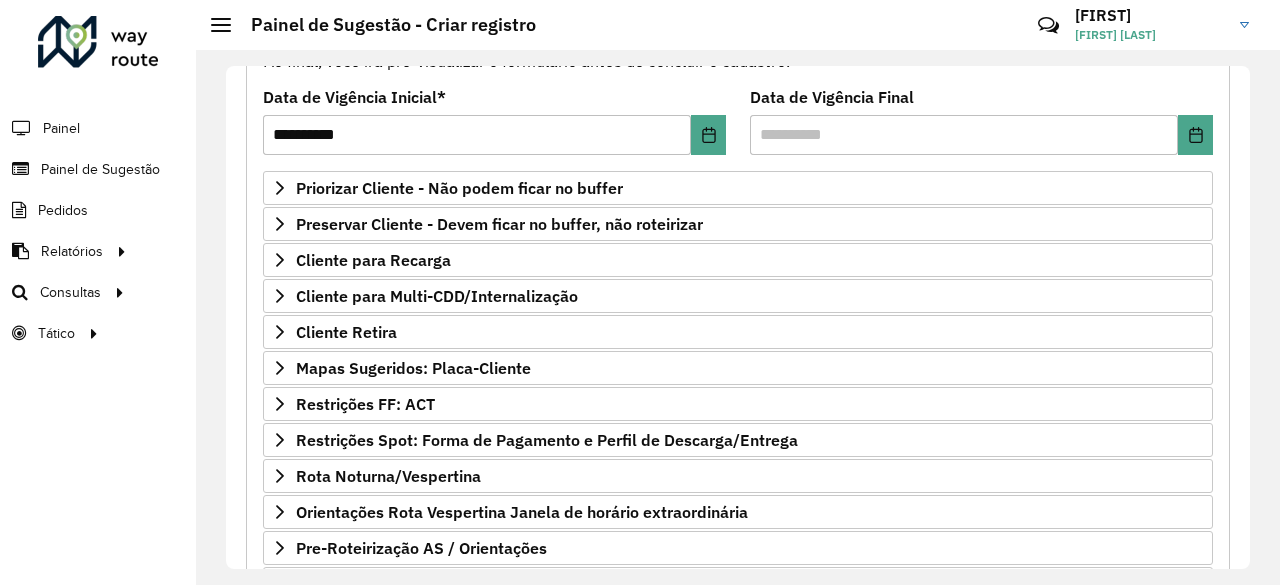 scroll, scrollTop: 282, scrollLeft: 0, axis: vertical 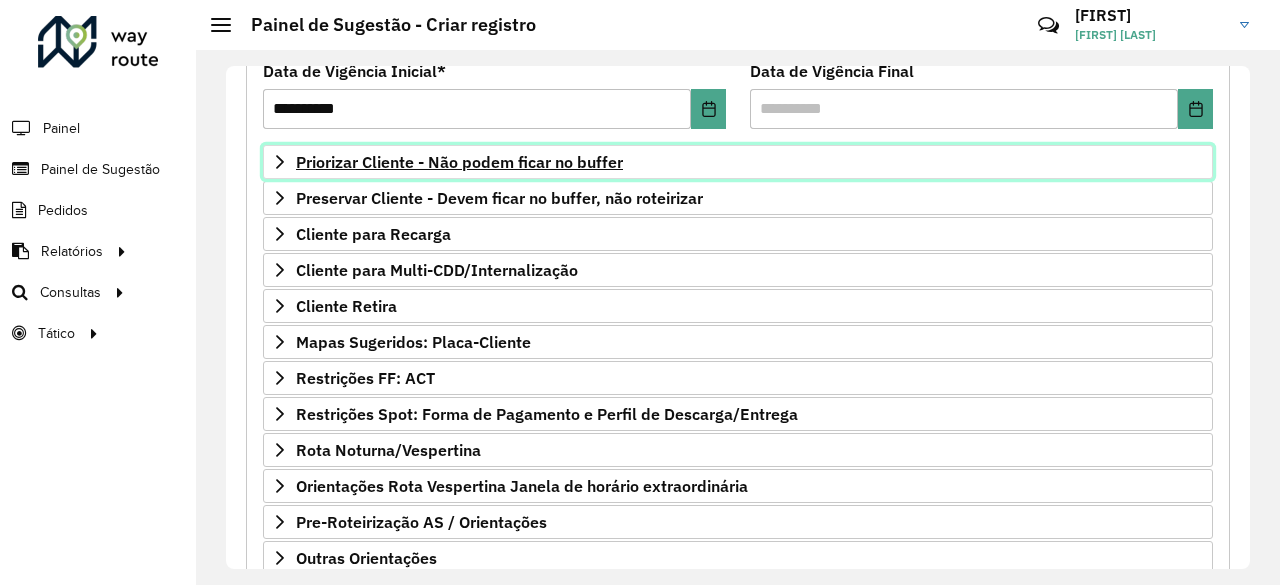click on "Priorizar Cliente - Não podem ficar no buffer" at bounding box center [459, 162] 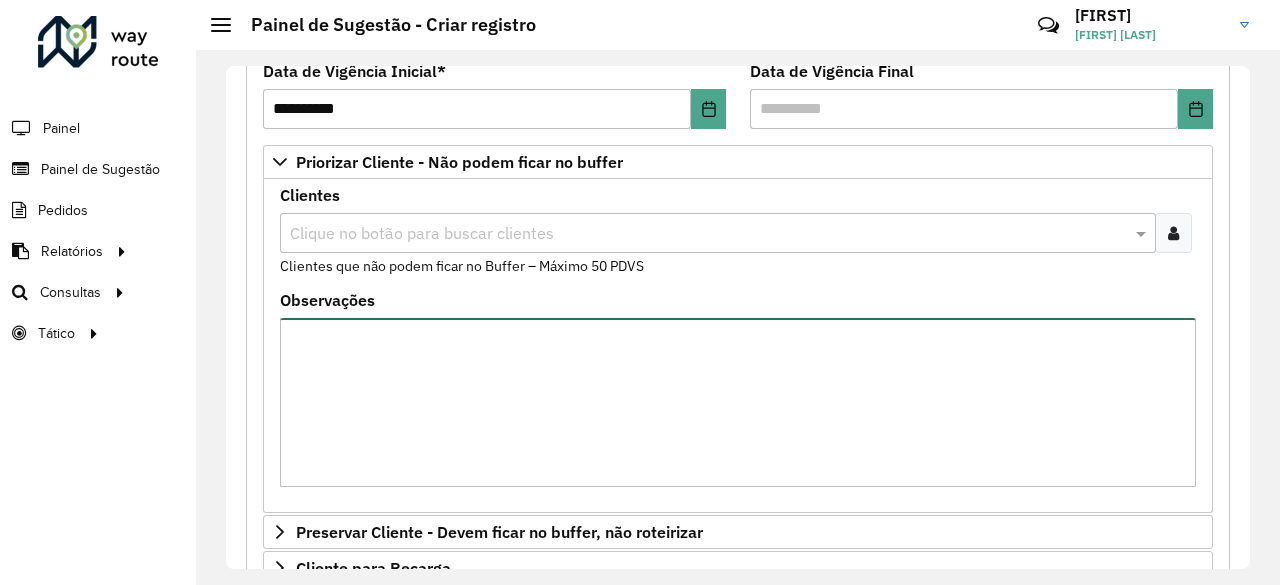 click on "Observações" at bounding box center (738, 402) 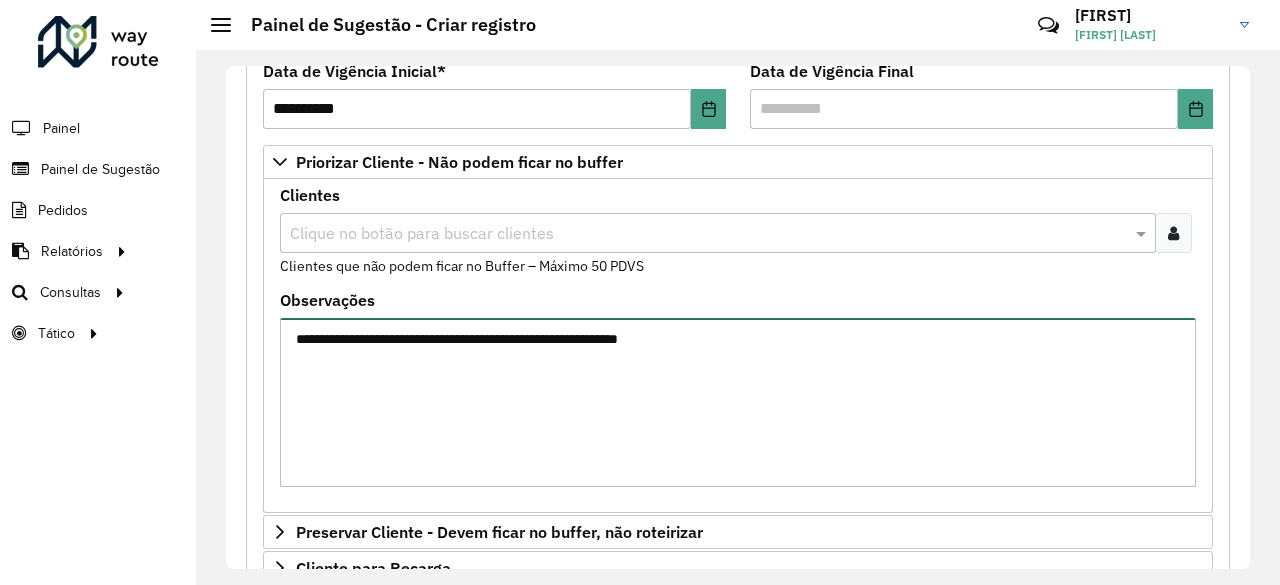 type on "**********" 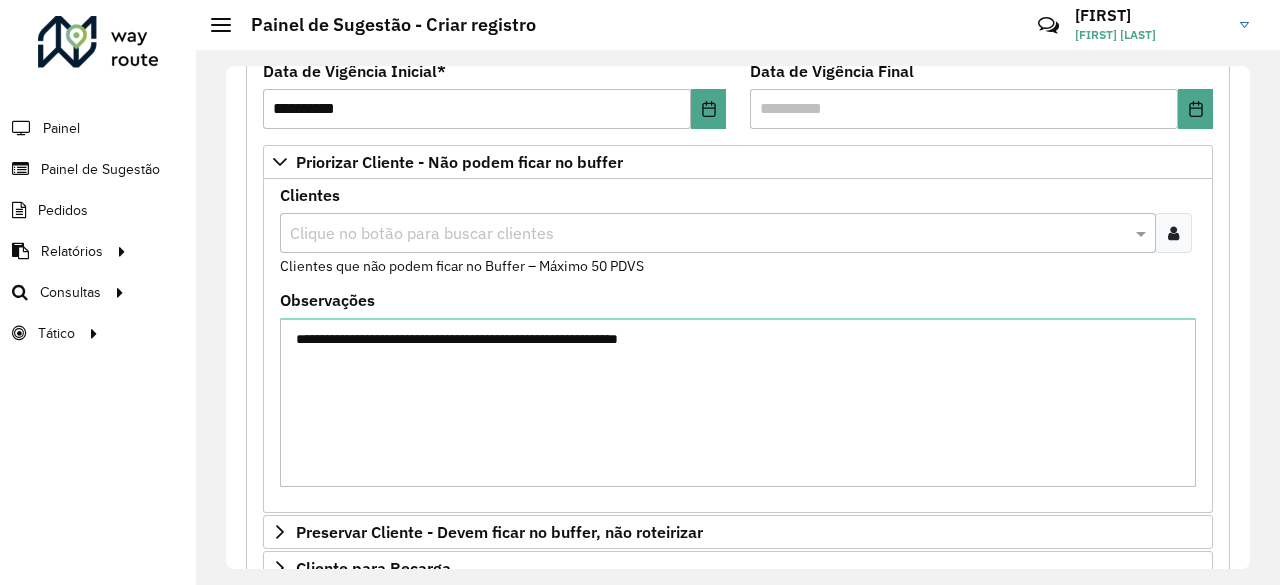 click at bounding box center [708, 234] 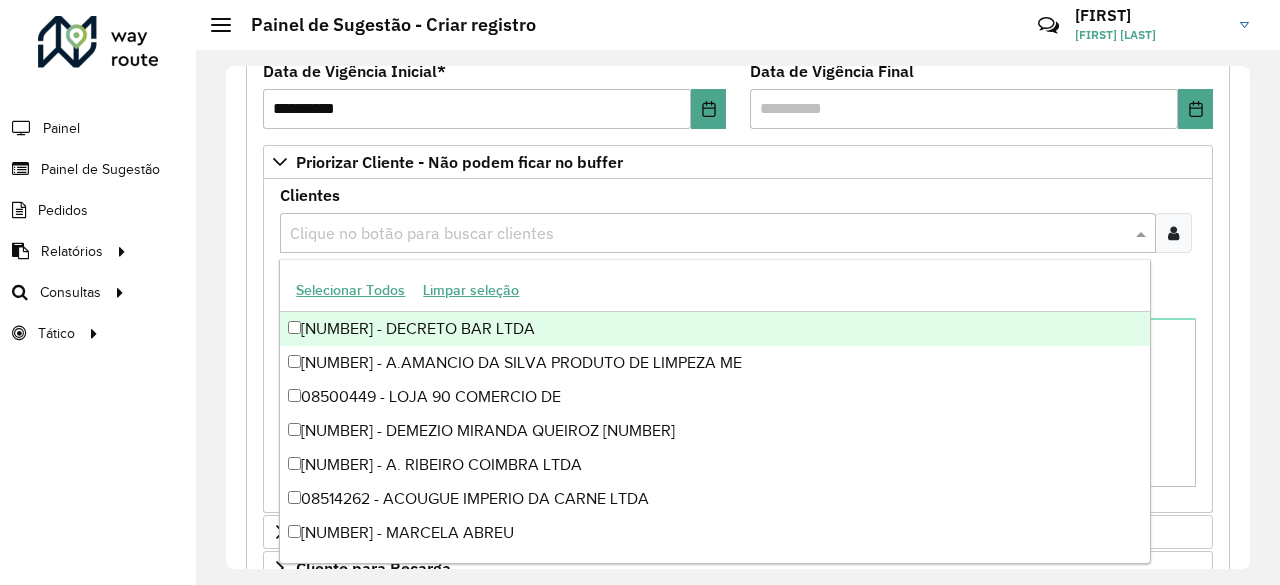 paste on "***" 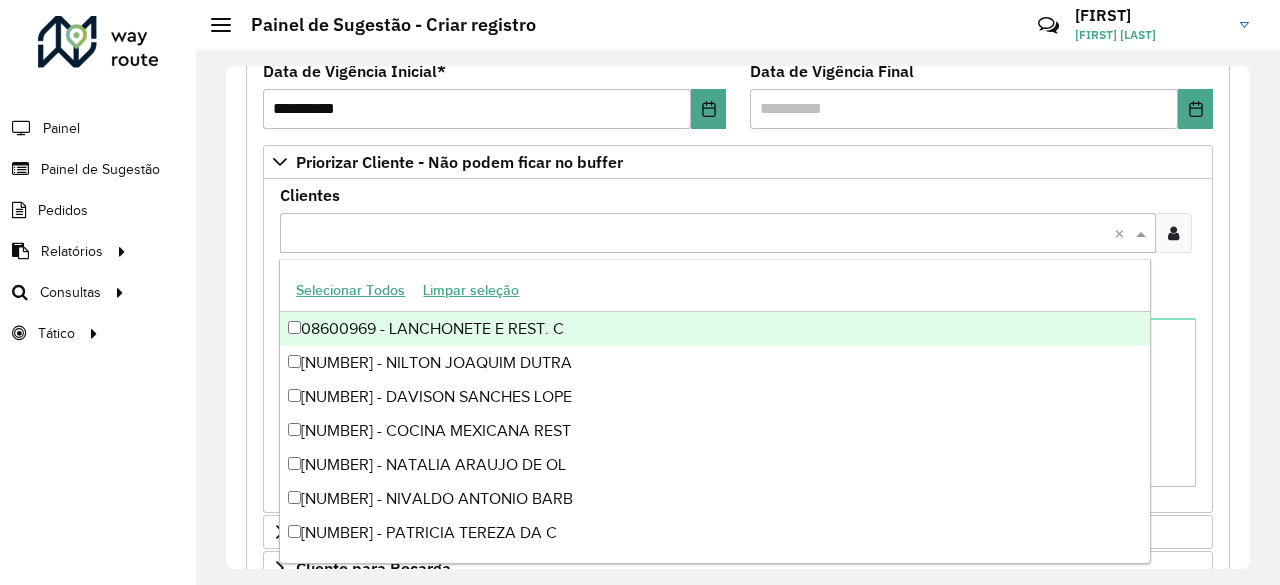 type on "***" 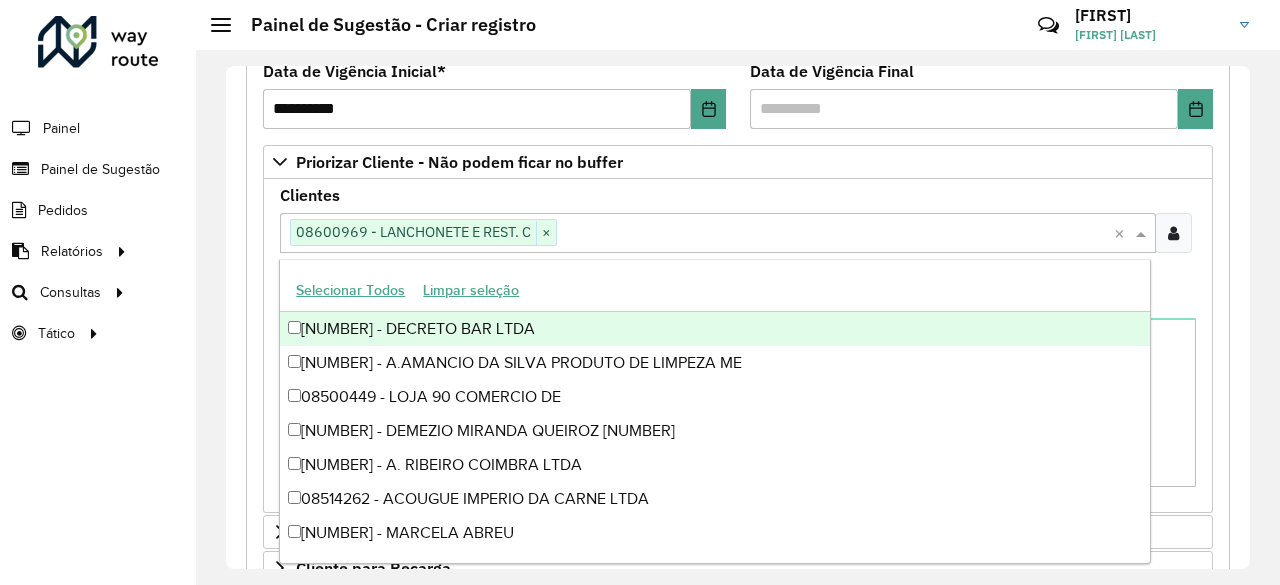 paste on "****" 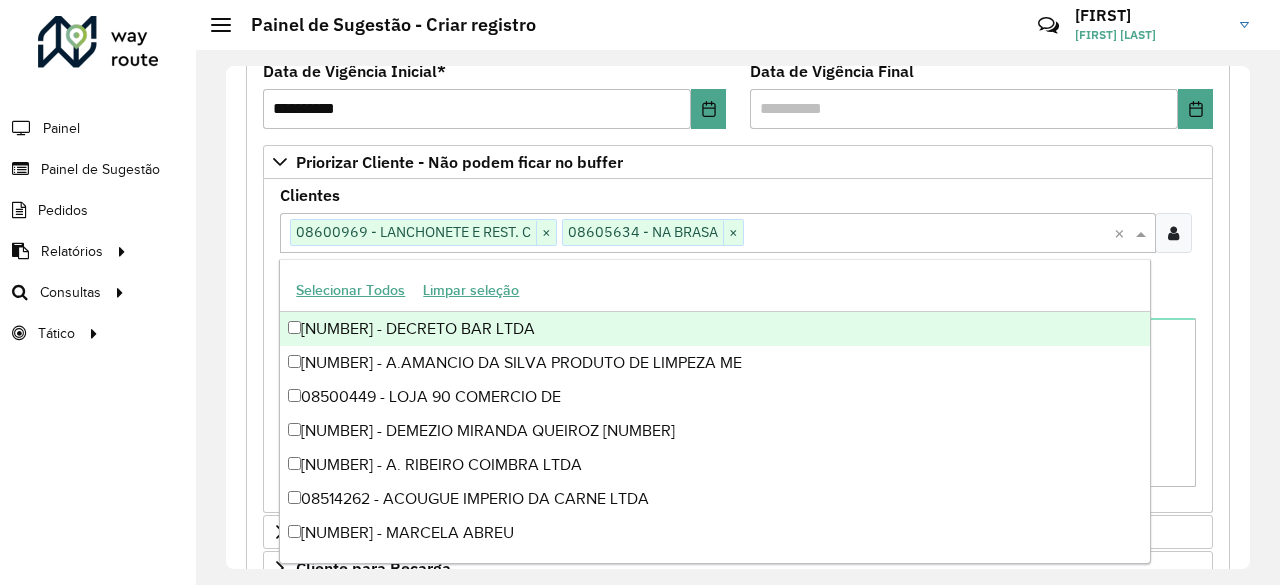 paste on "****" 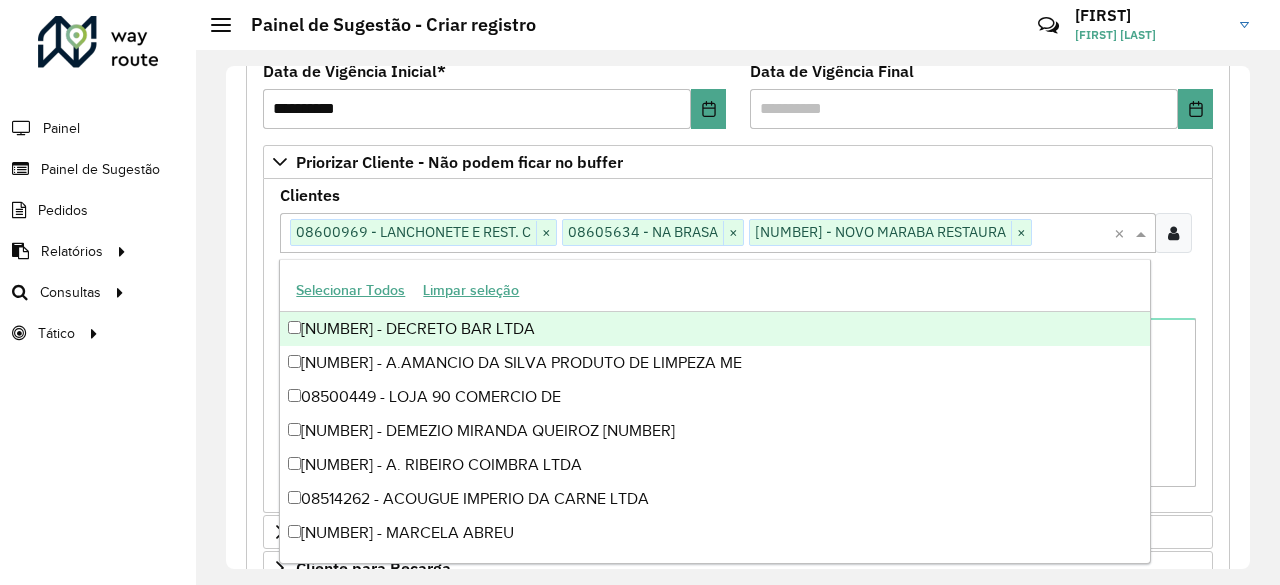 paste on "*****" 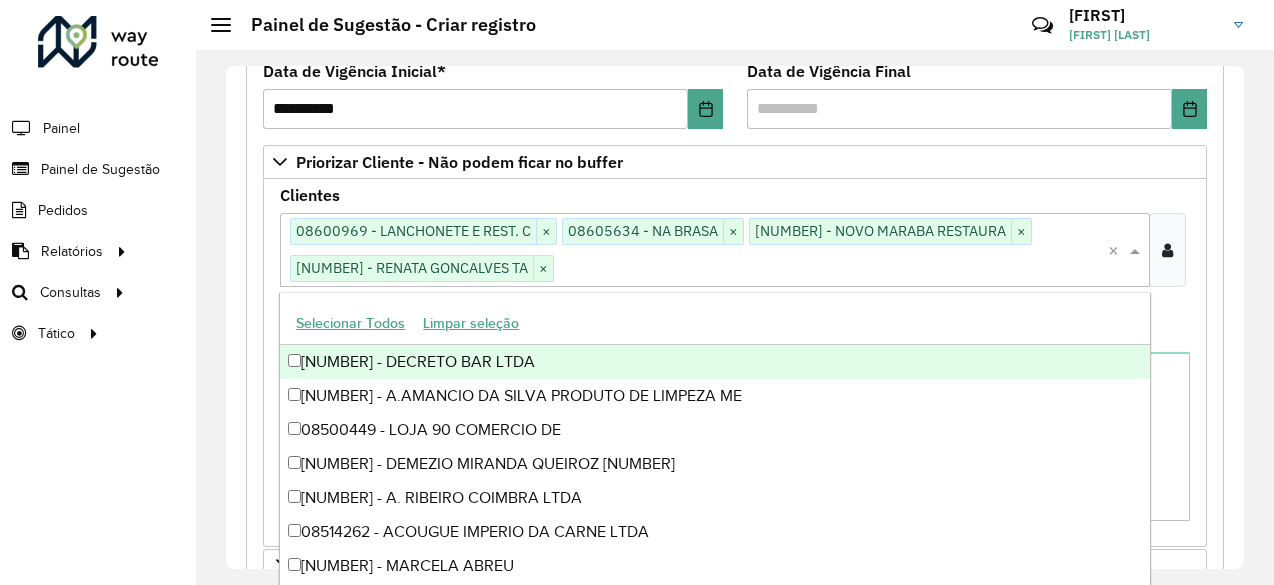 paste on "***" 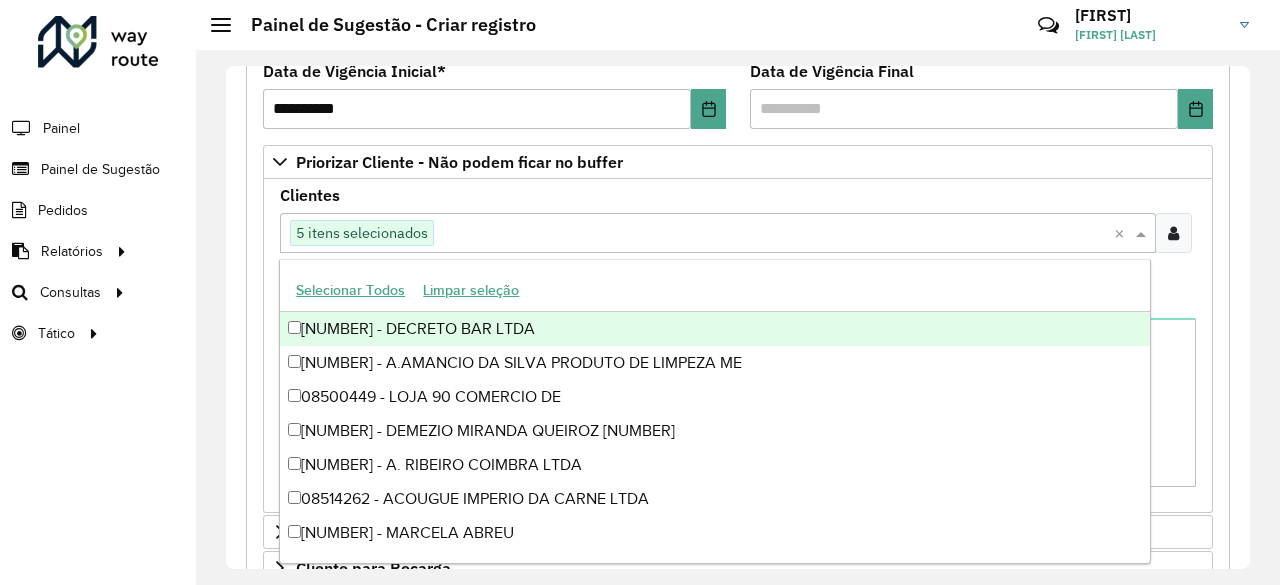 paste on "*****" 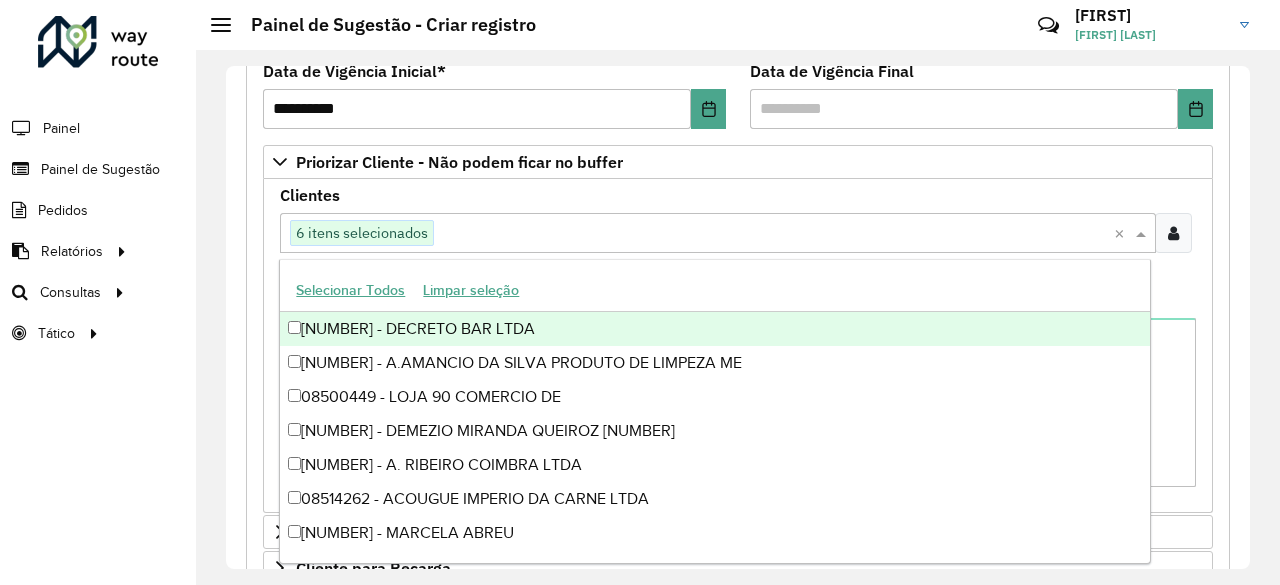 paste on "*****" 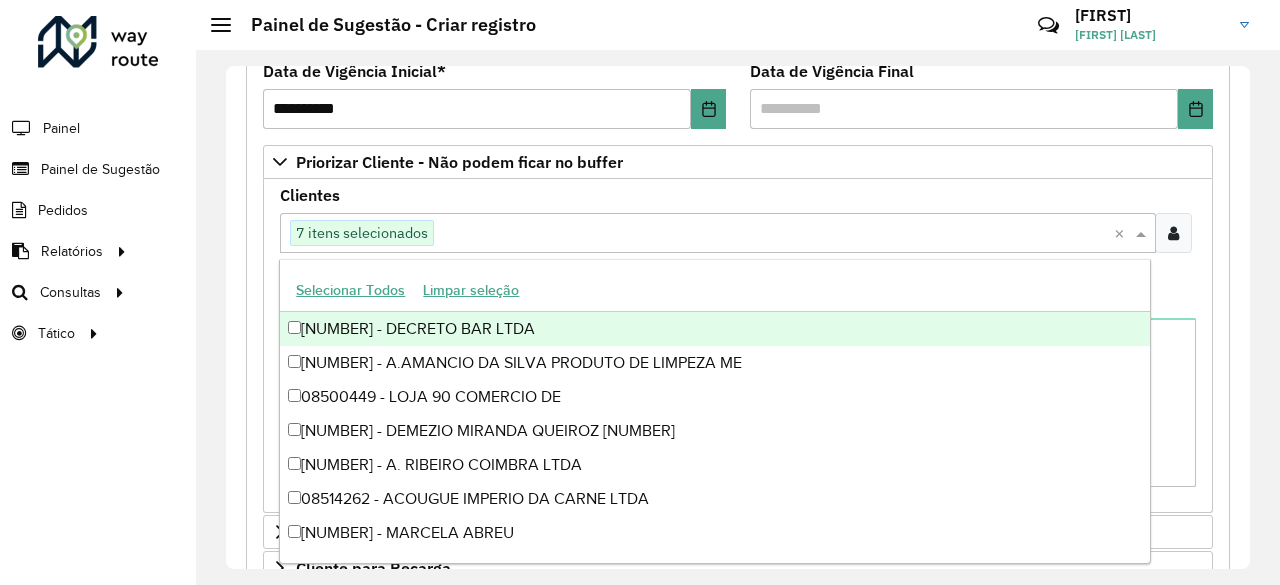 paste on "***" 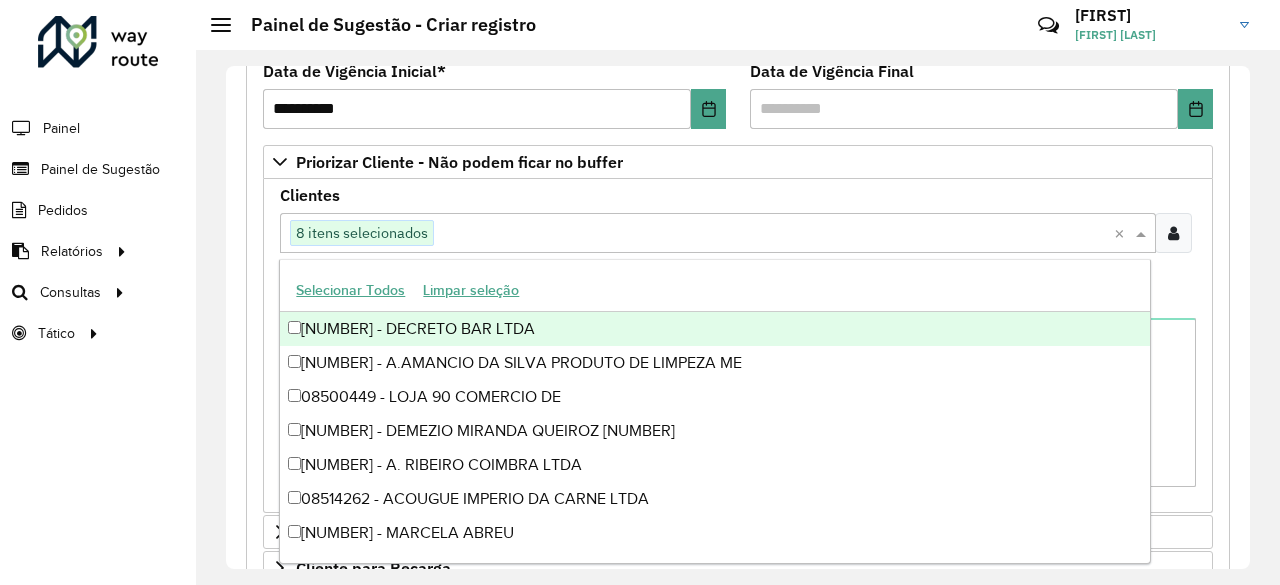 paste on "*****" 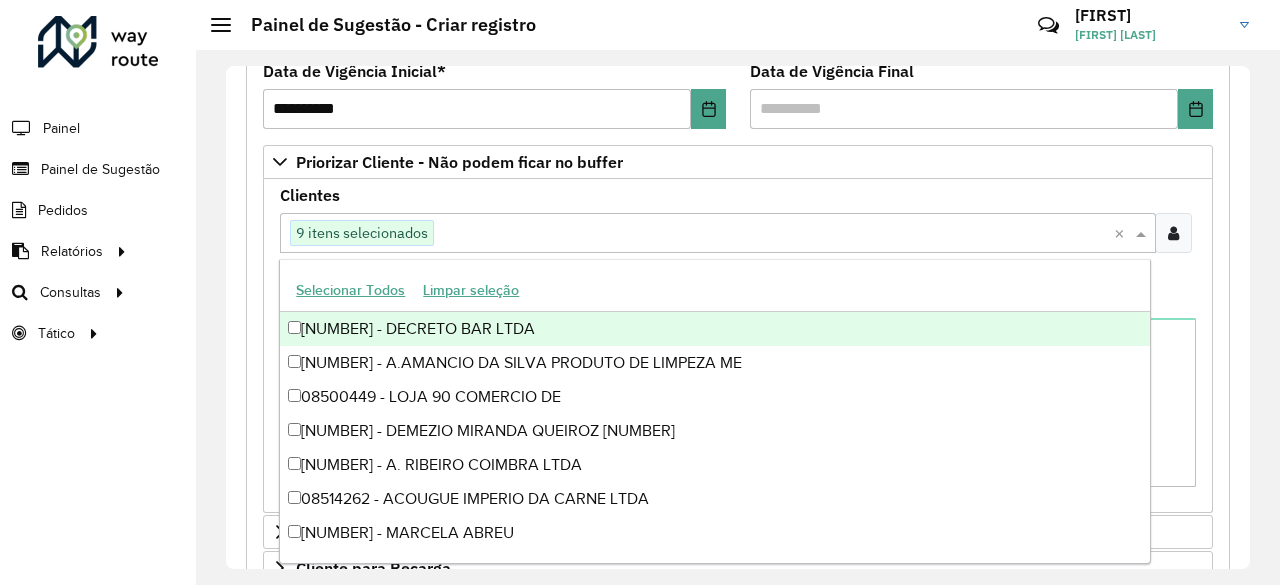 paste on "***" 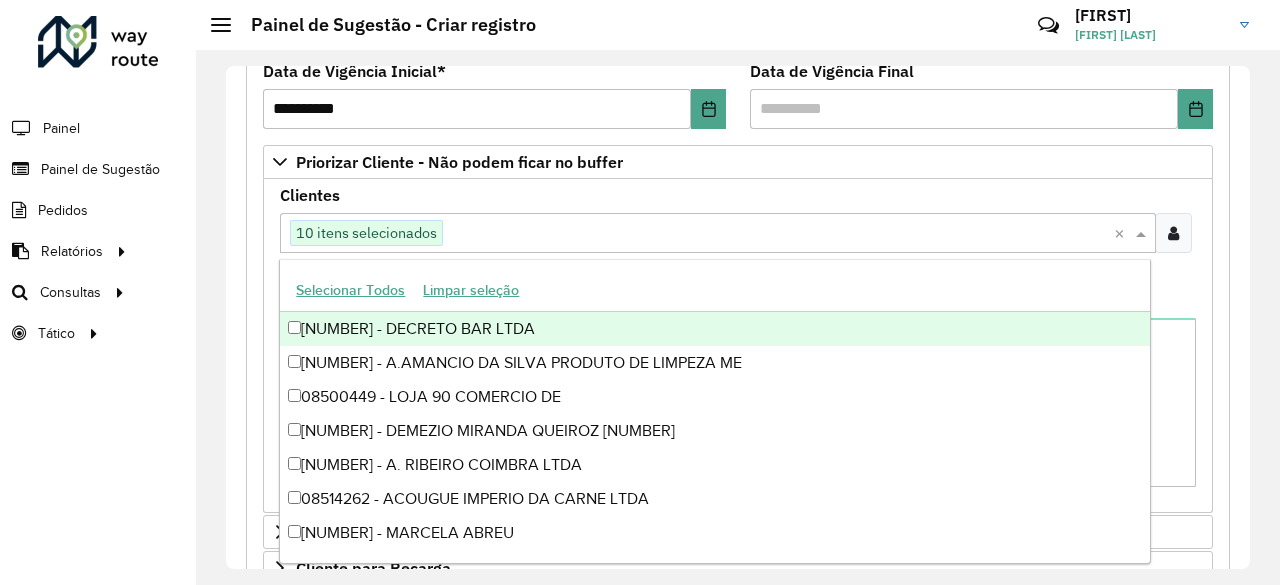paste on "***" 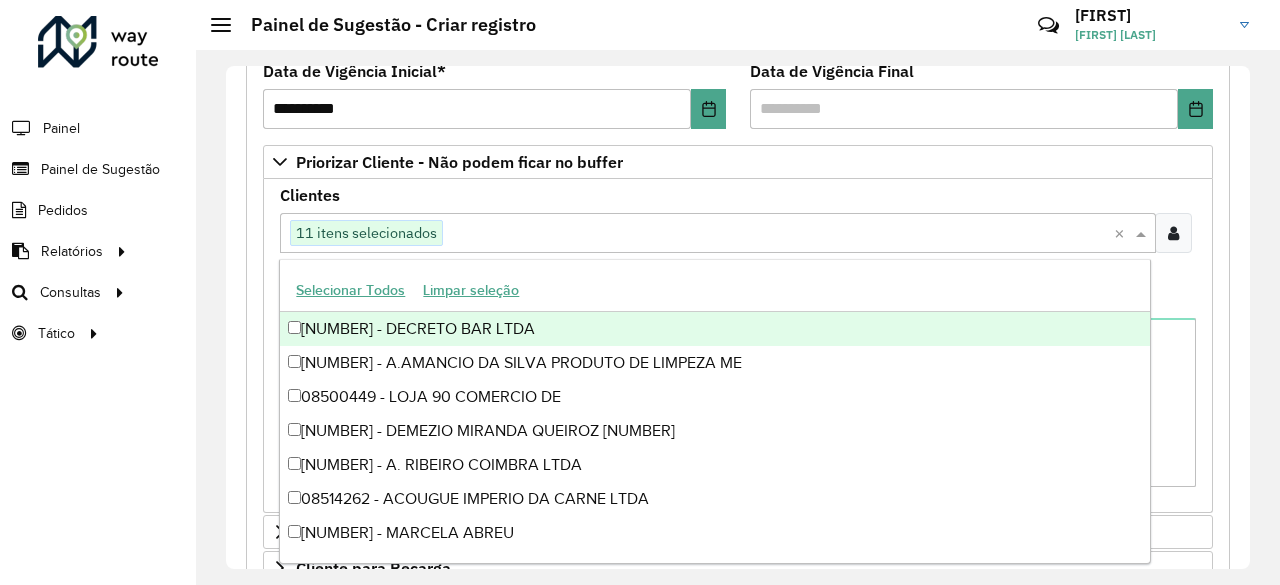 paste on "*****" 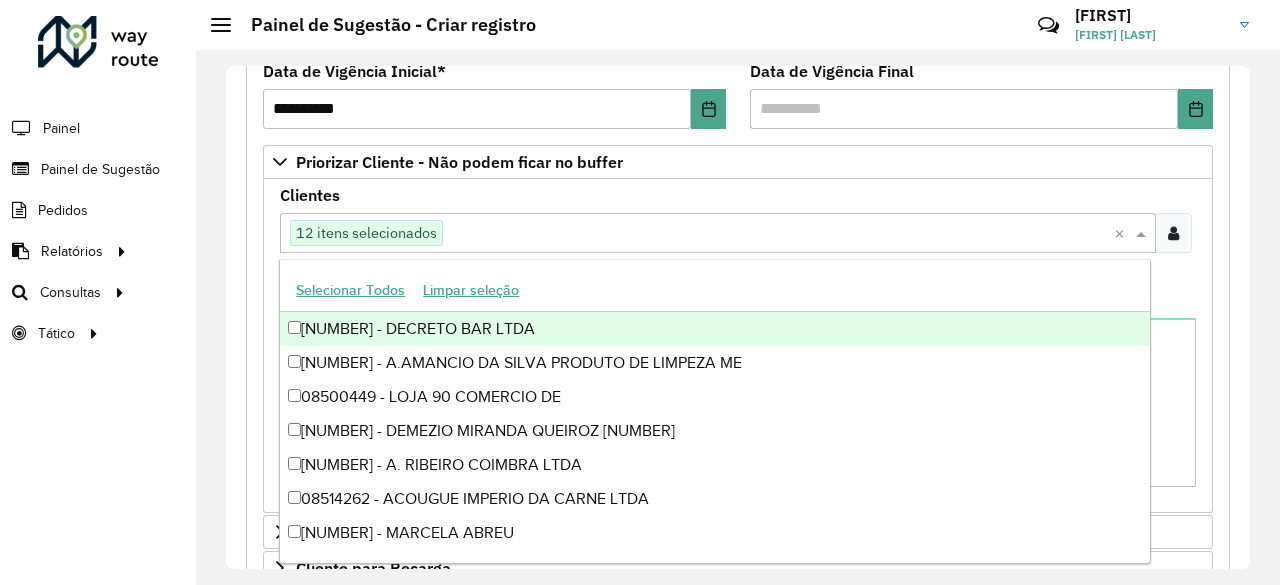 paste on "***" 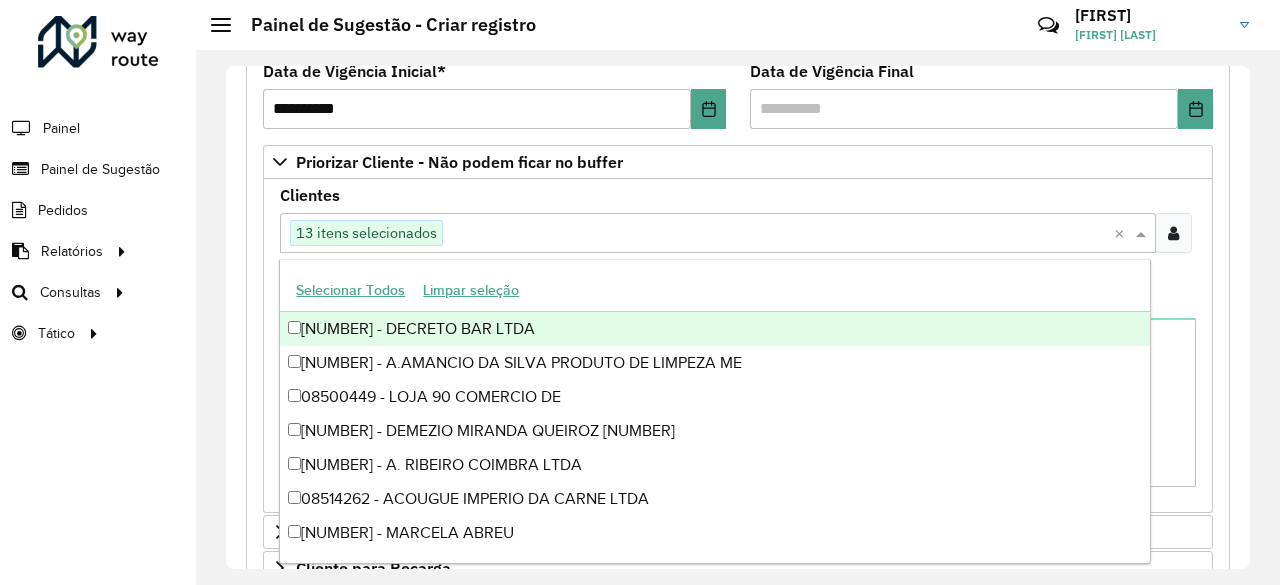 paste on "****" 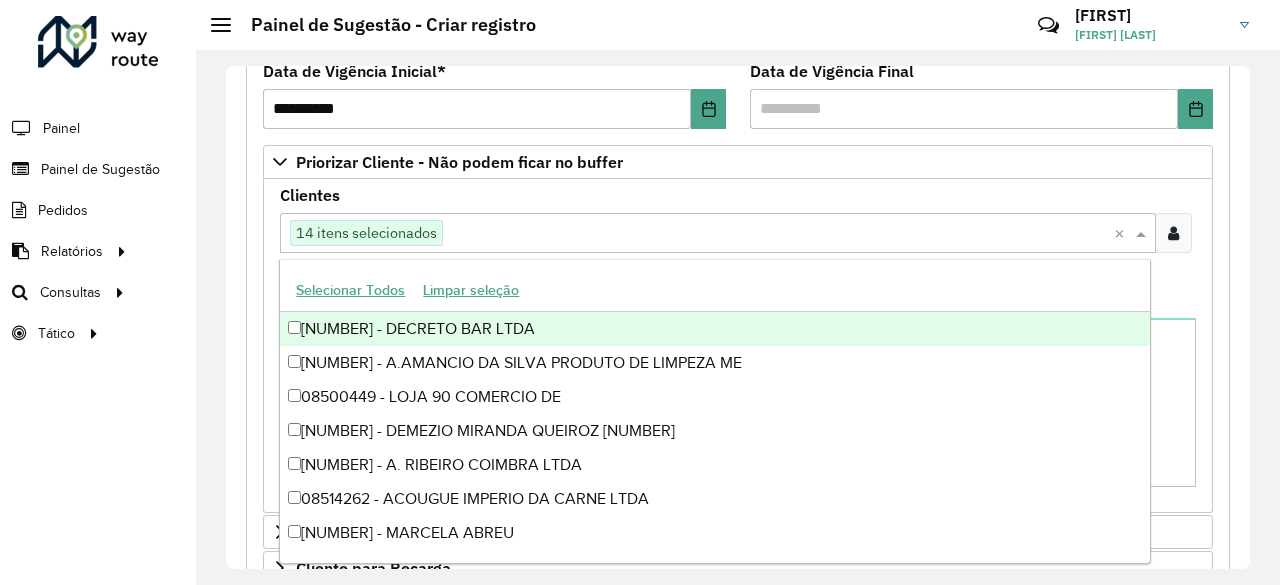 paste on "****" 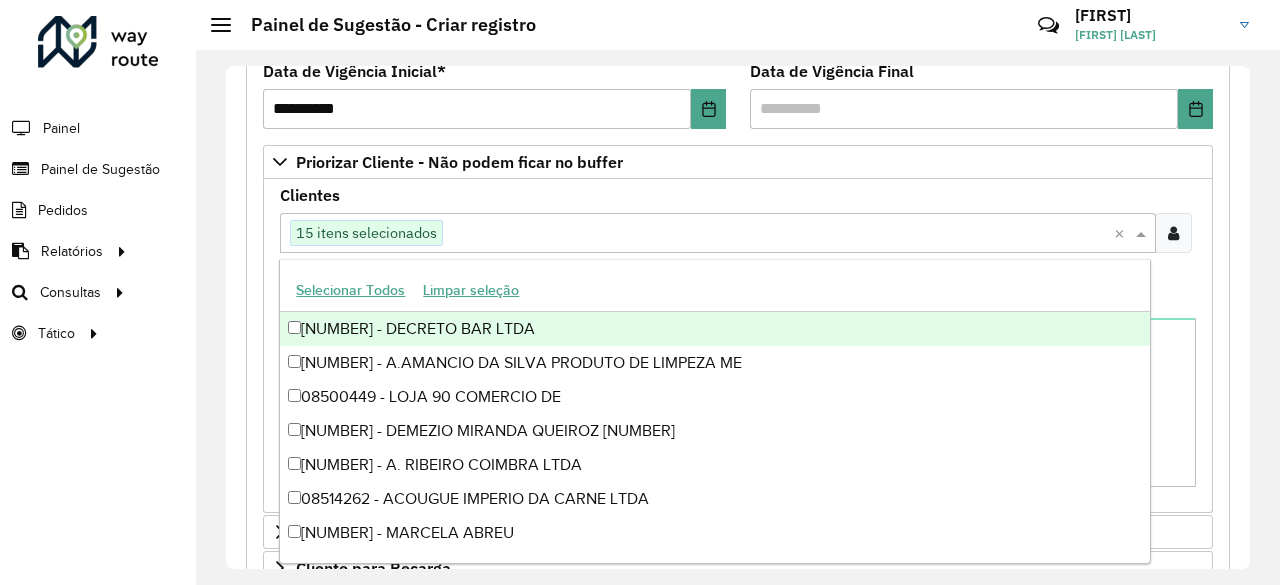 paste on "****" 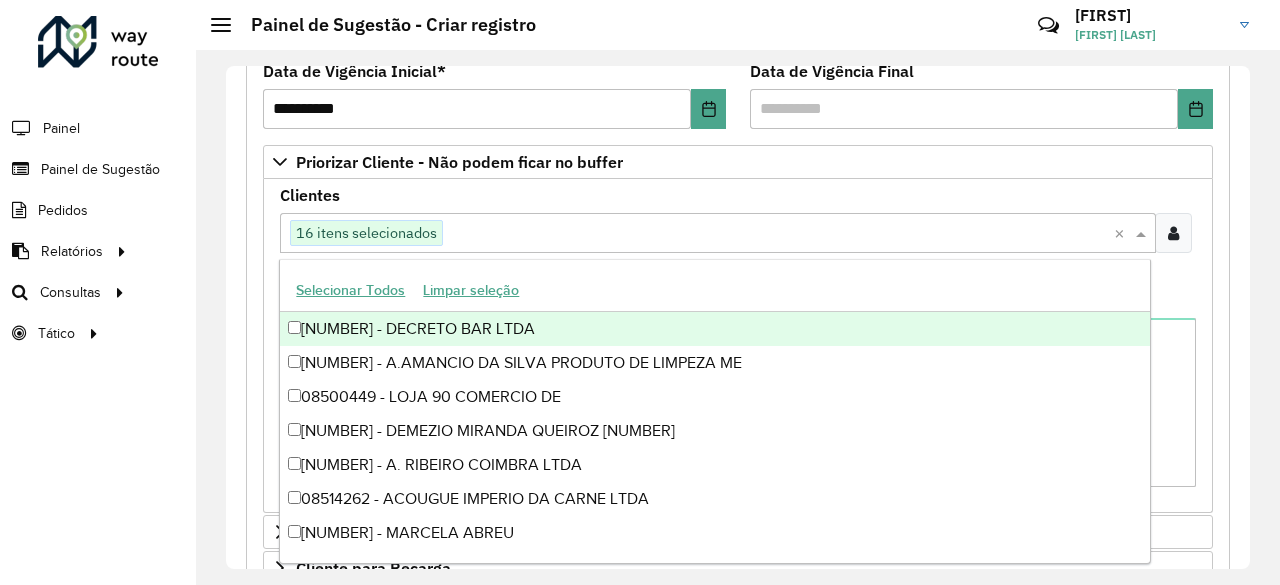 paste on "****" 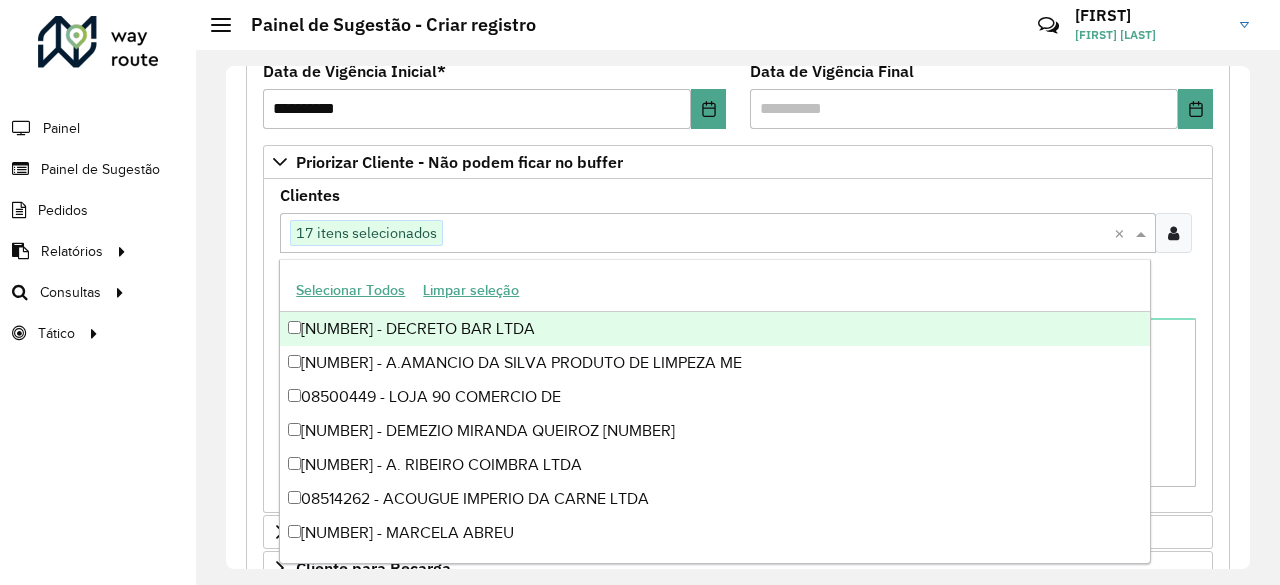 paste on "****" 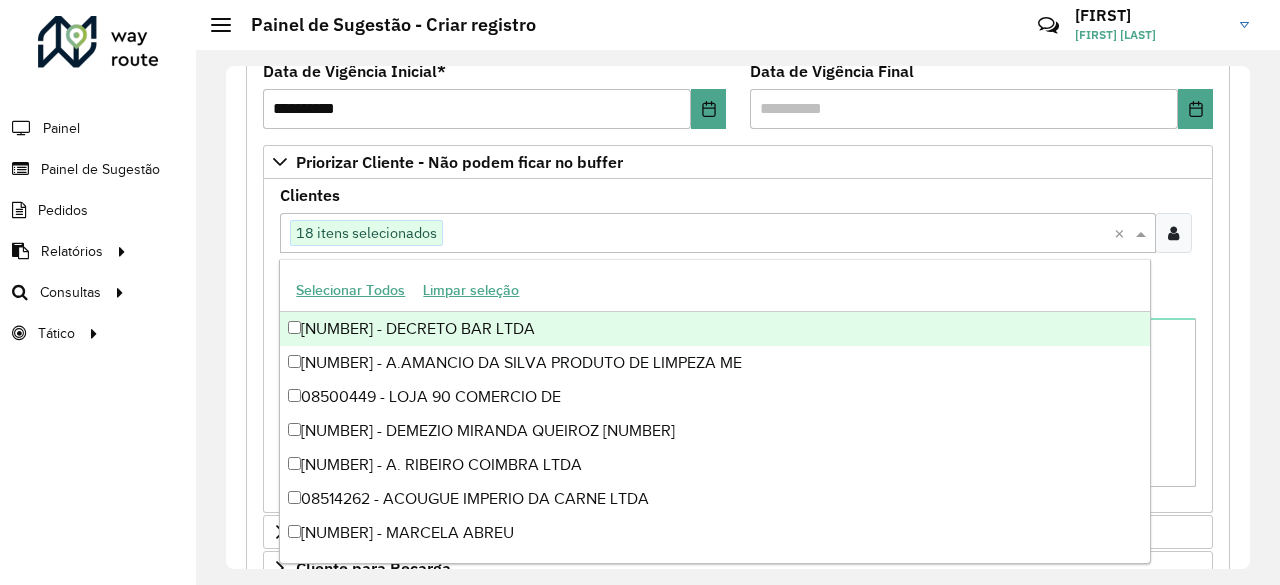 paste on "****" 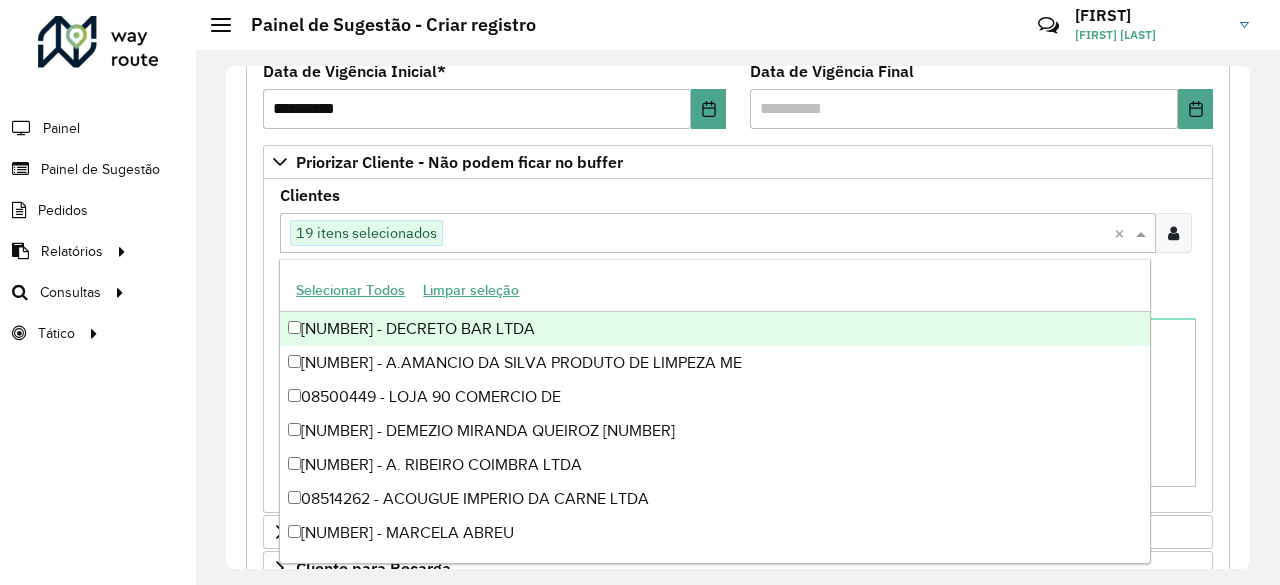 paste on "****" 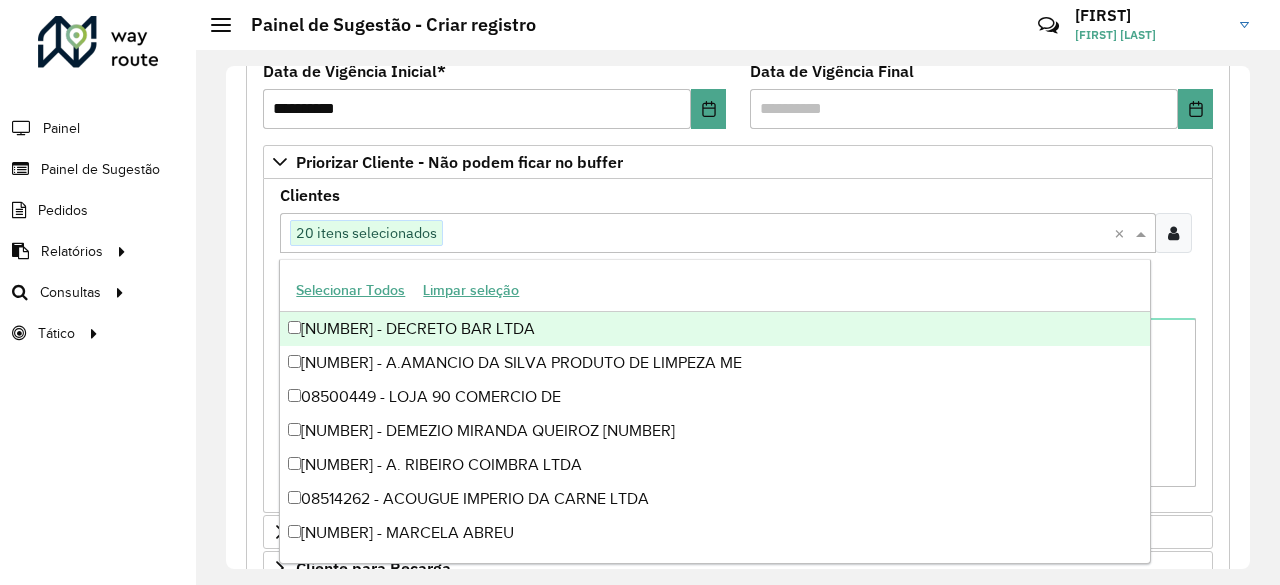 paste on "****" 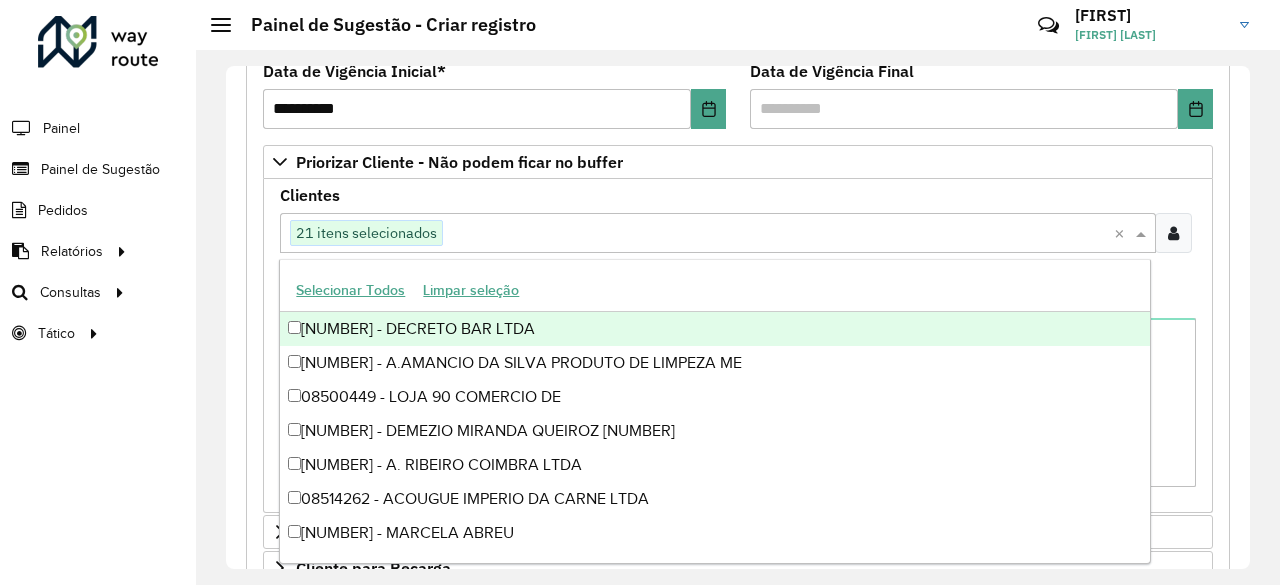 paste on "*****" 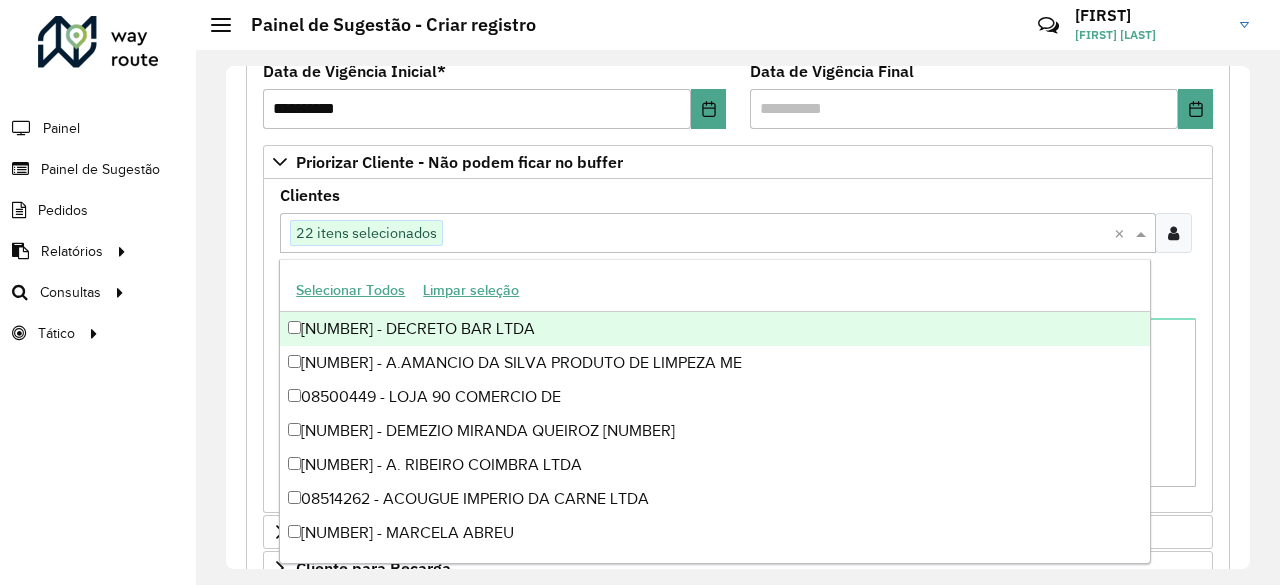 paste on "*****" 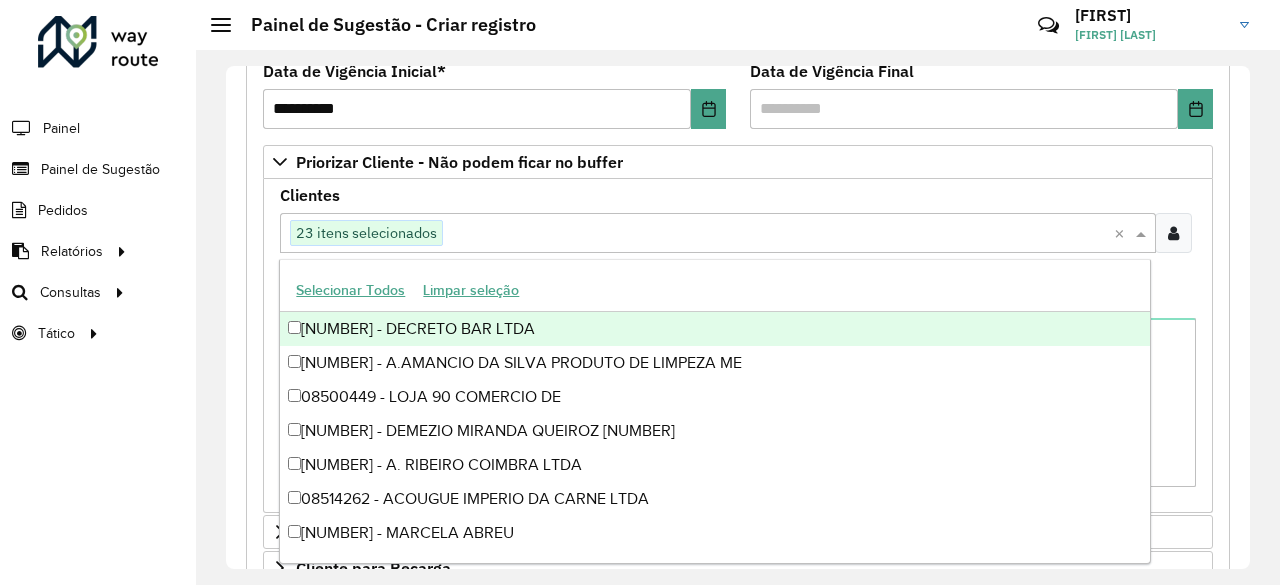 paste on "*****" 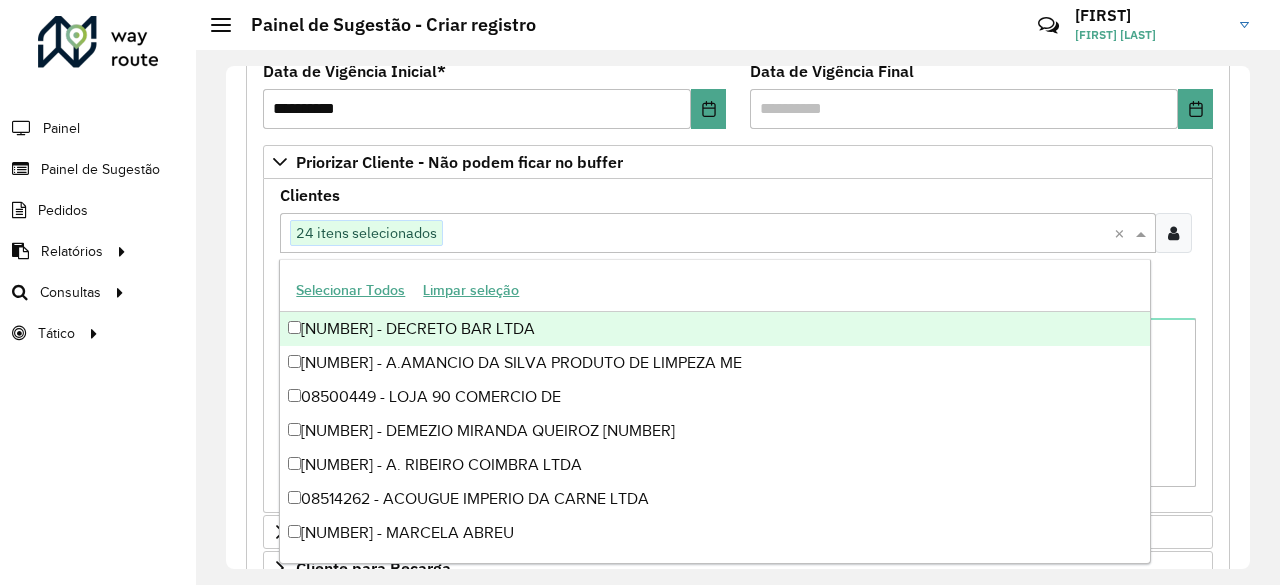 paste on "*****" 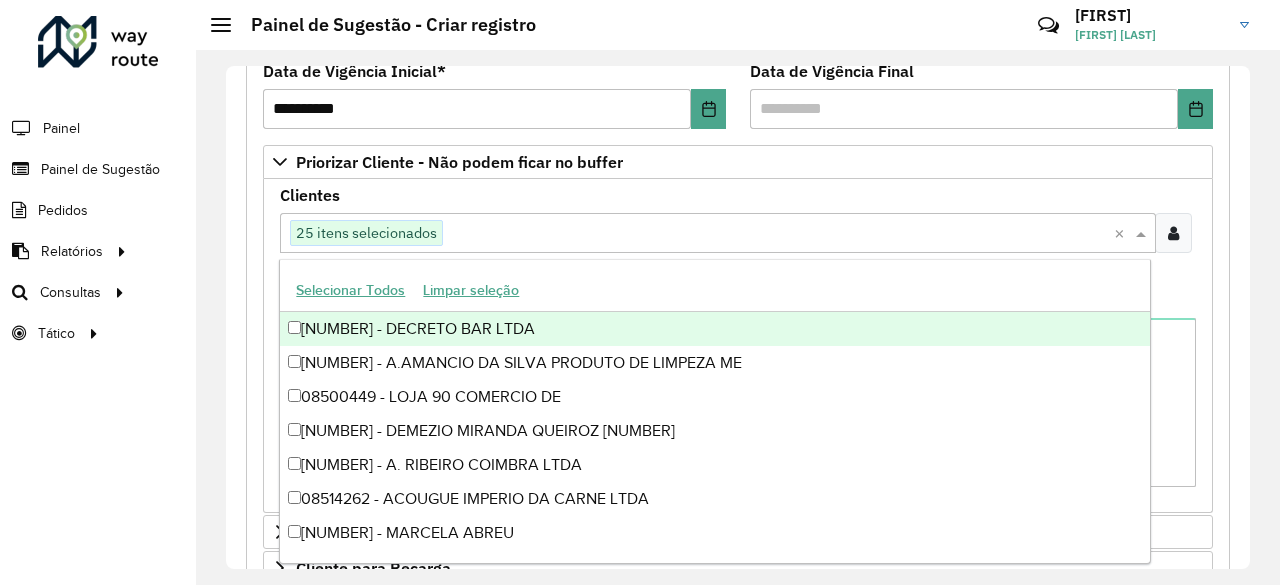 paste on "*****" 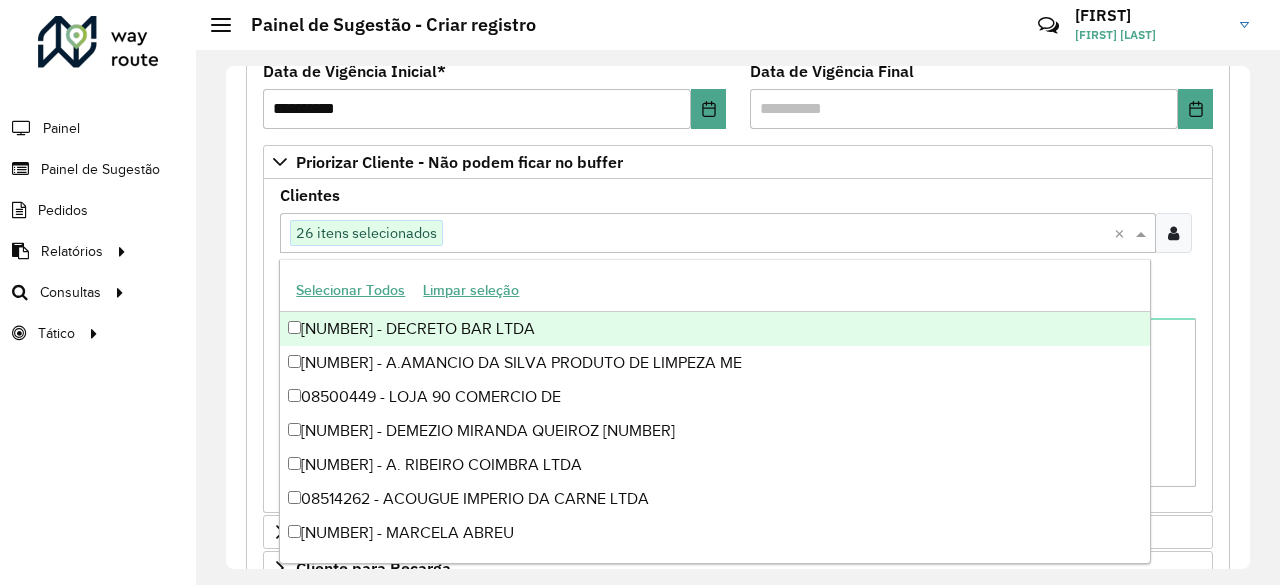 paste on "*****" 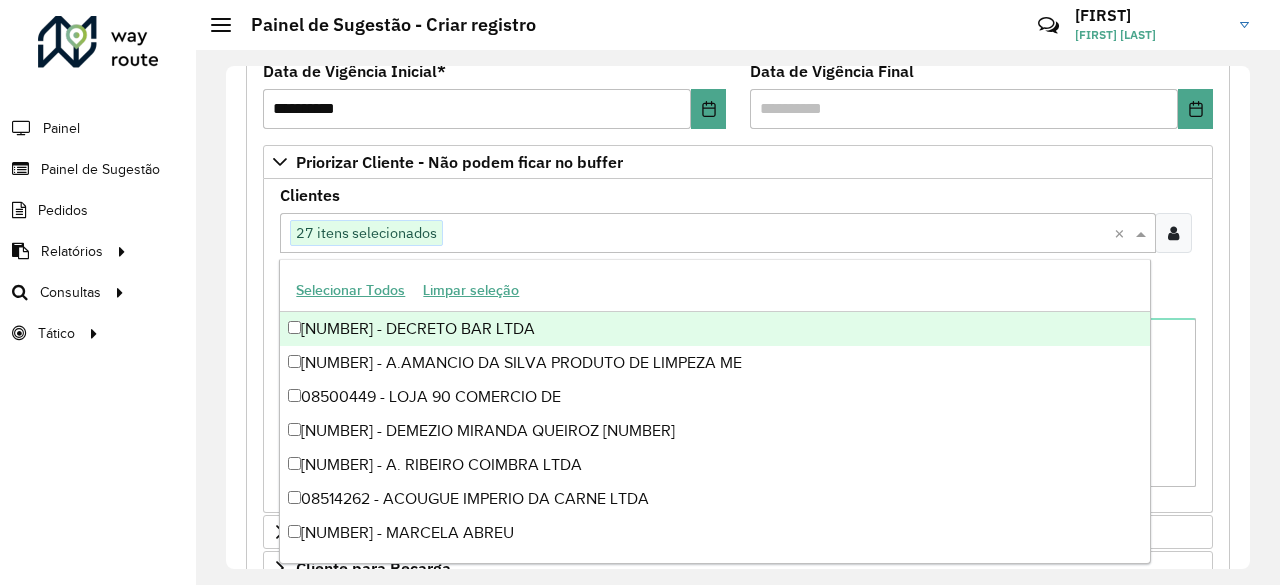 paste on "*****" 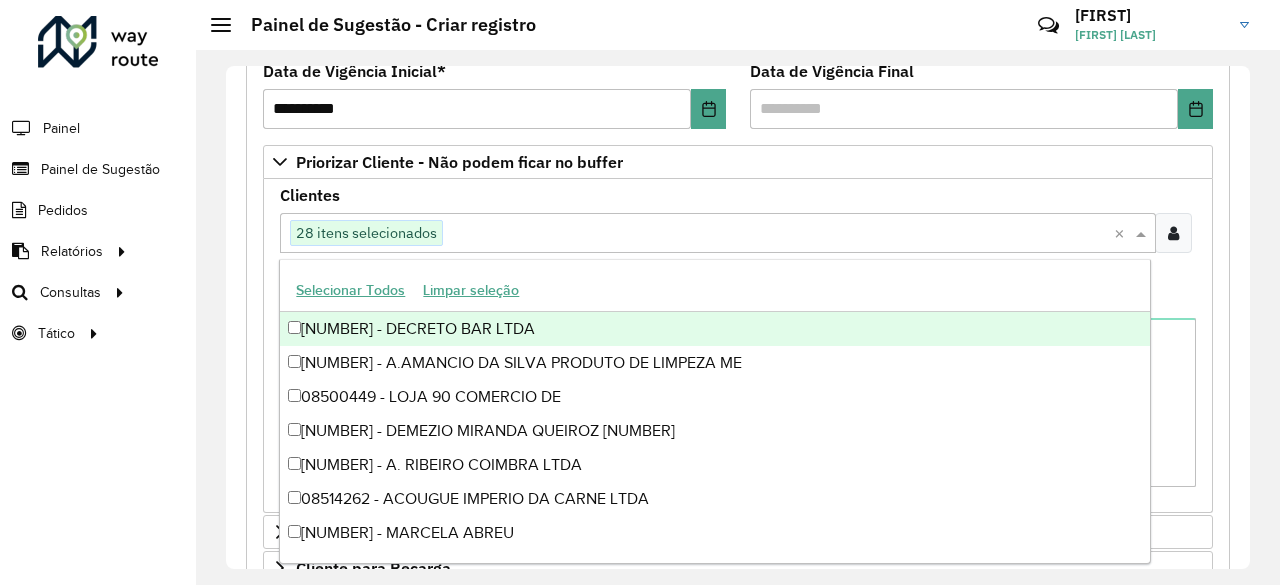 paste on "*****" 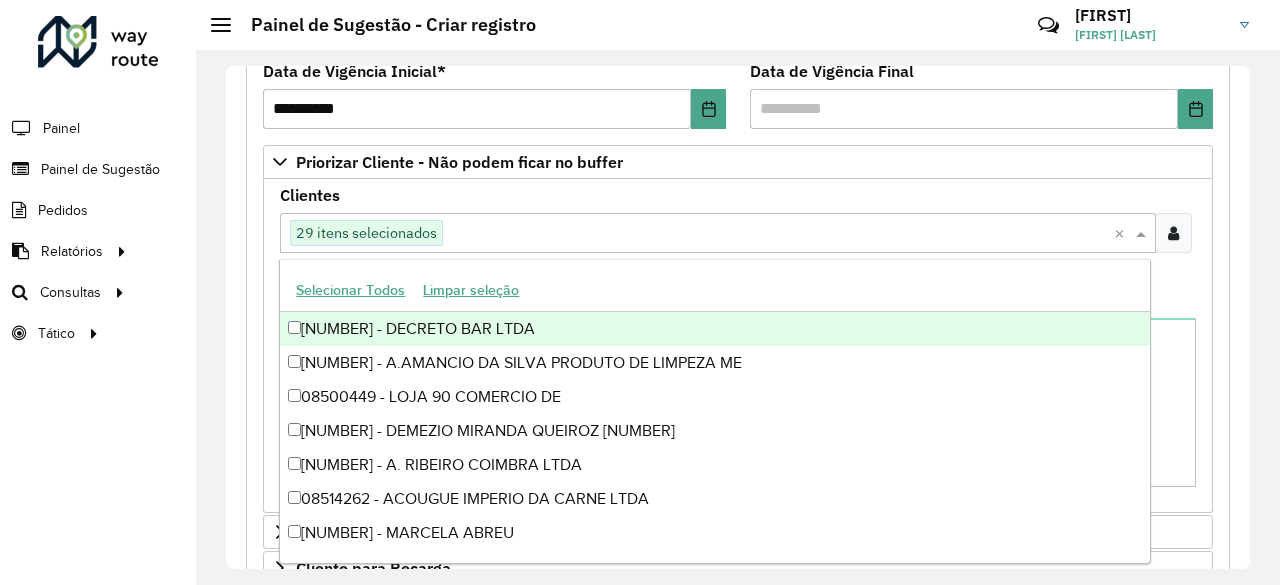 paste on "*****" 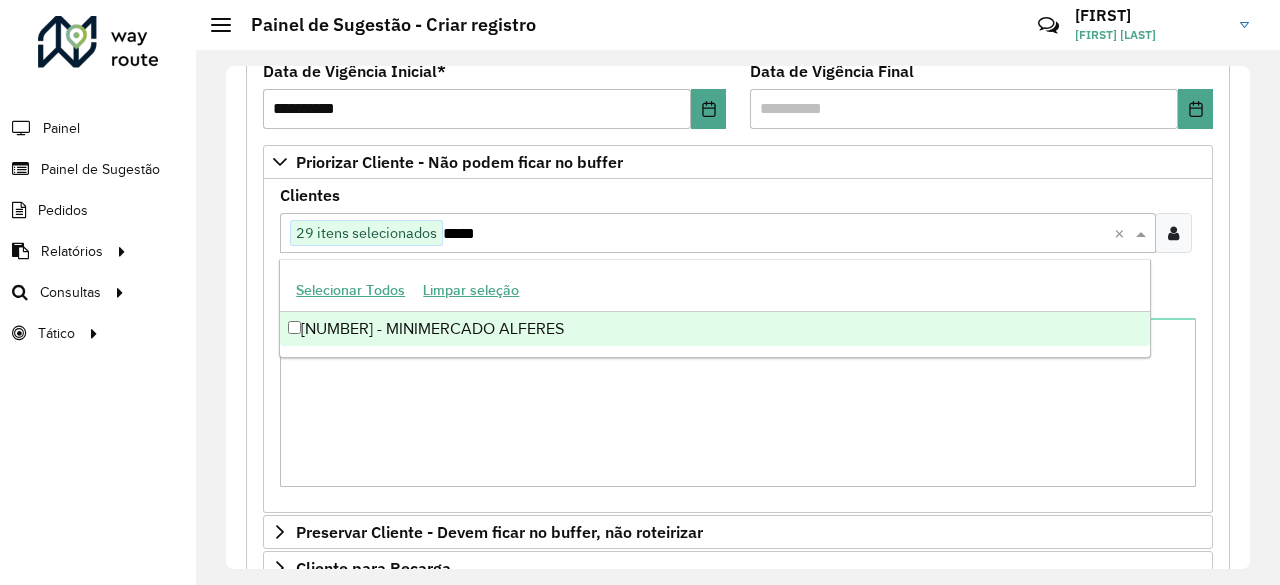 type 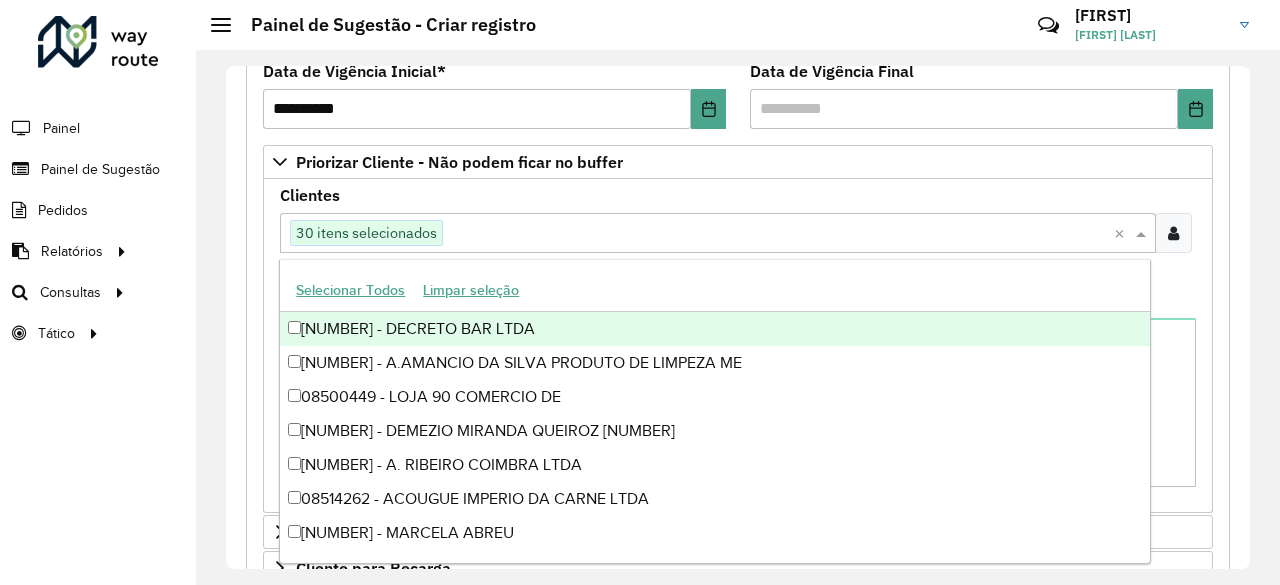 click on "**********" at bounding box center (738, 346) 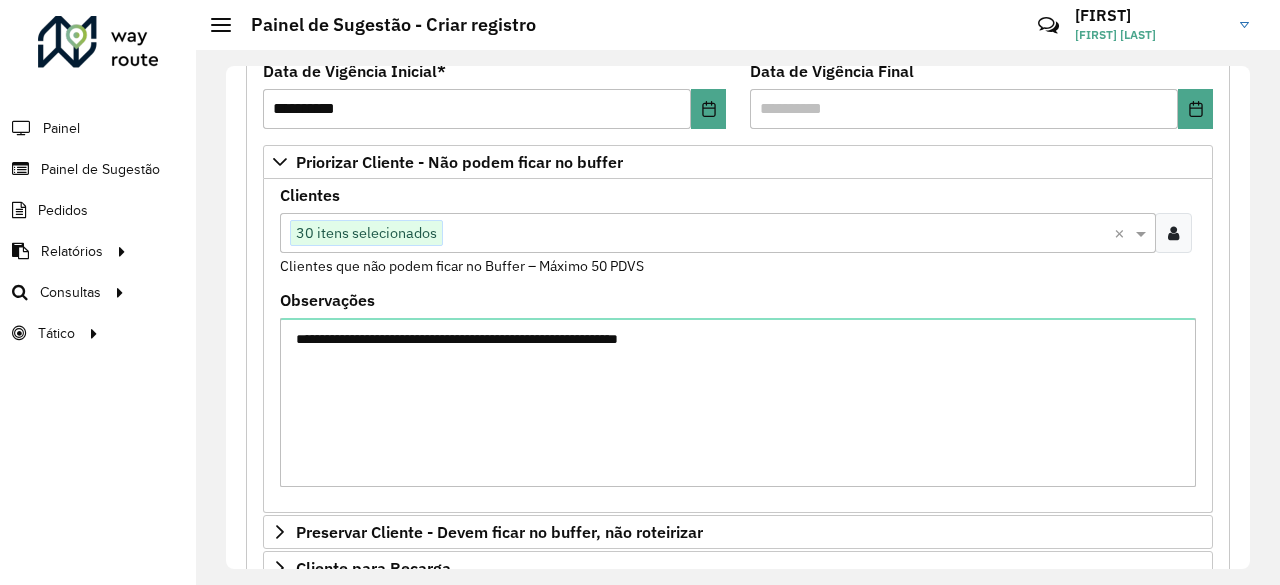 drag, startPoint x: 1250, startPoint y: 289, endPoint x: 1248, endPoint y: 315, distance: 26.076809 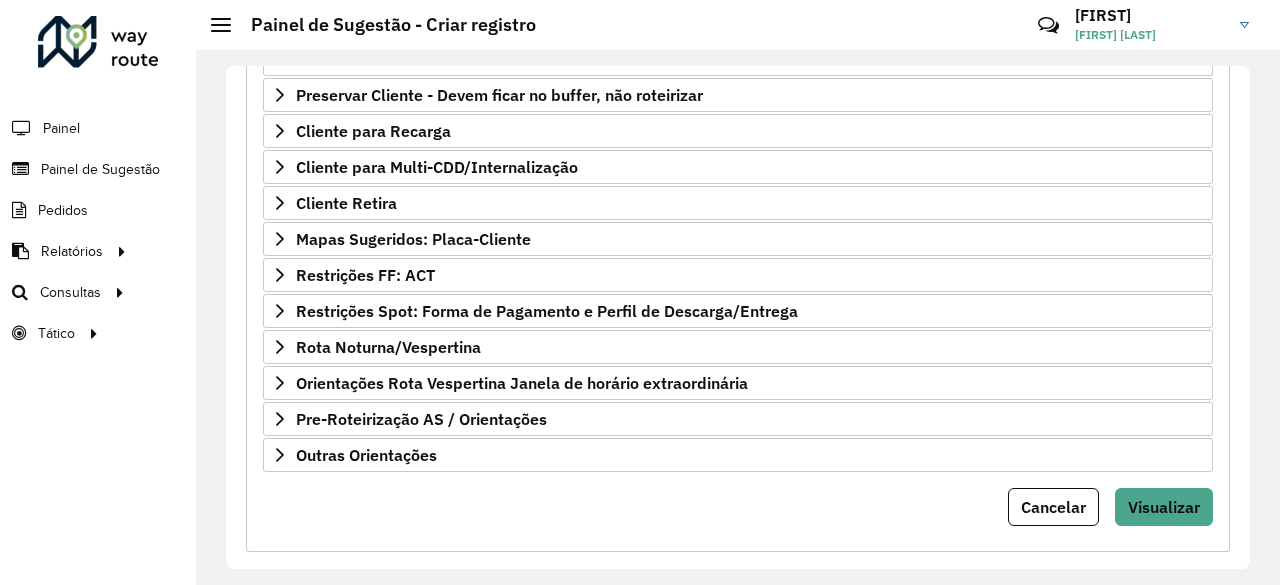 scroll, scrollTop: 734, scrollLeft: 0, axis: vertical 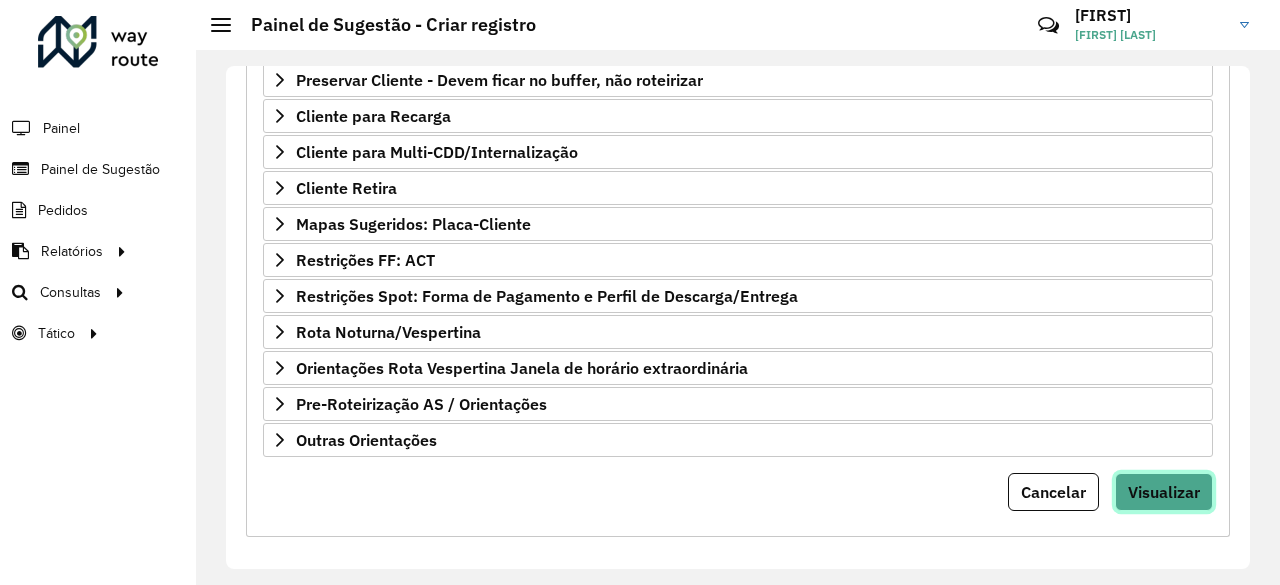 click on "Visualizar" at bounding box center [1164, 492] 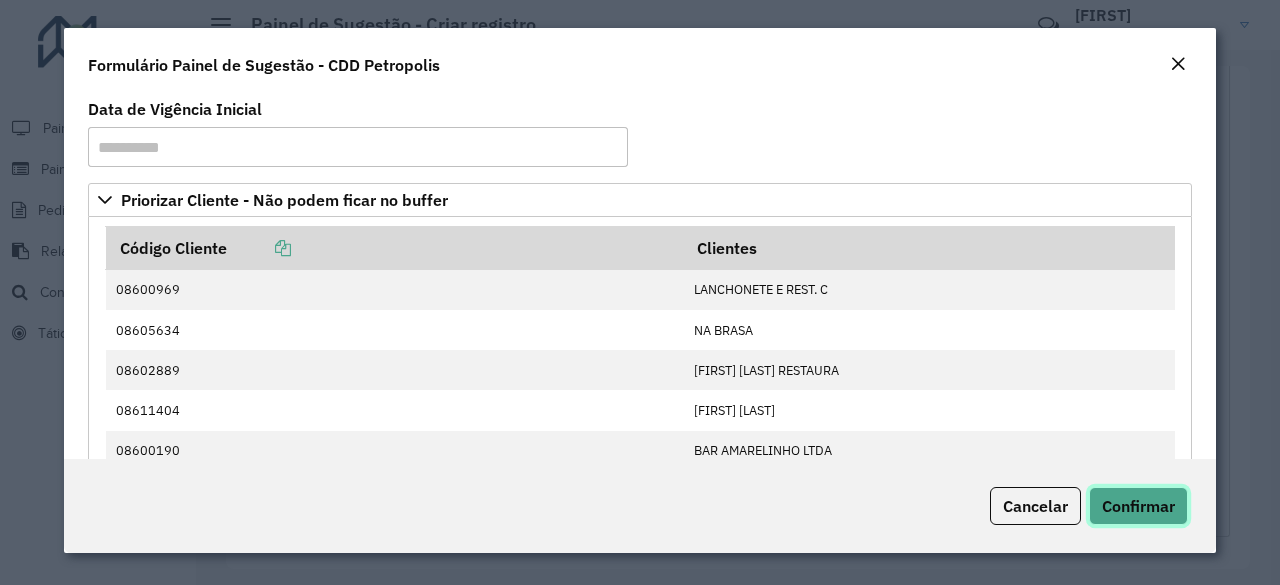 click on "Confirmar" 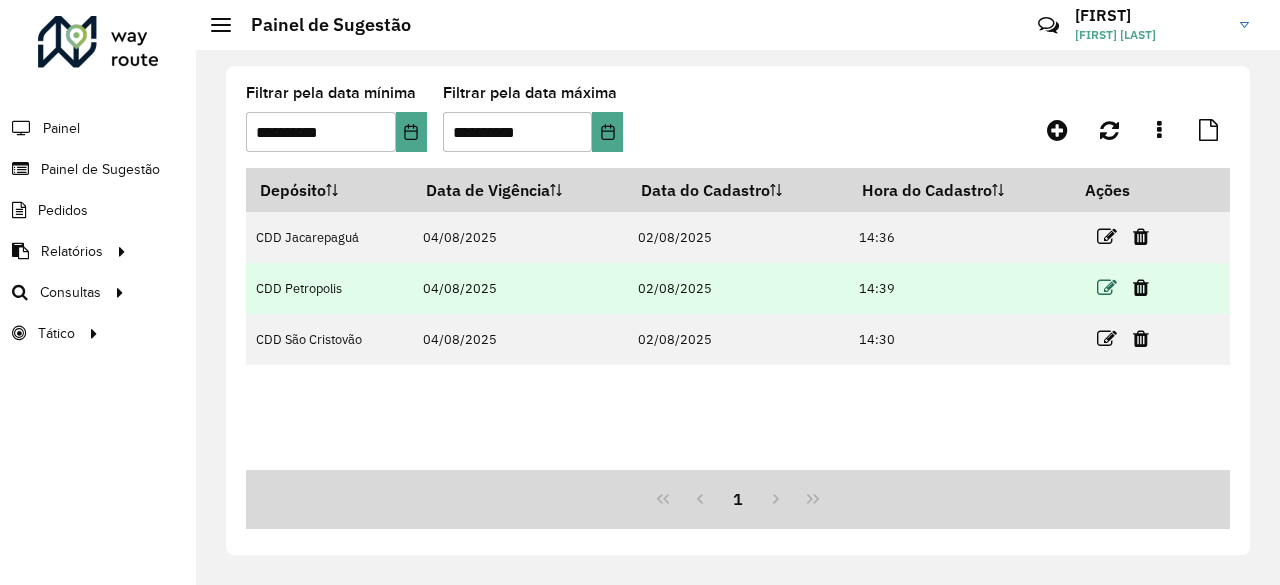 click at bounding box center (1107, 288) 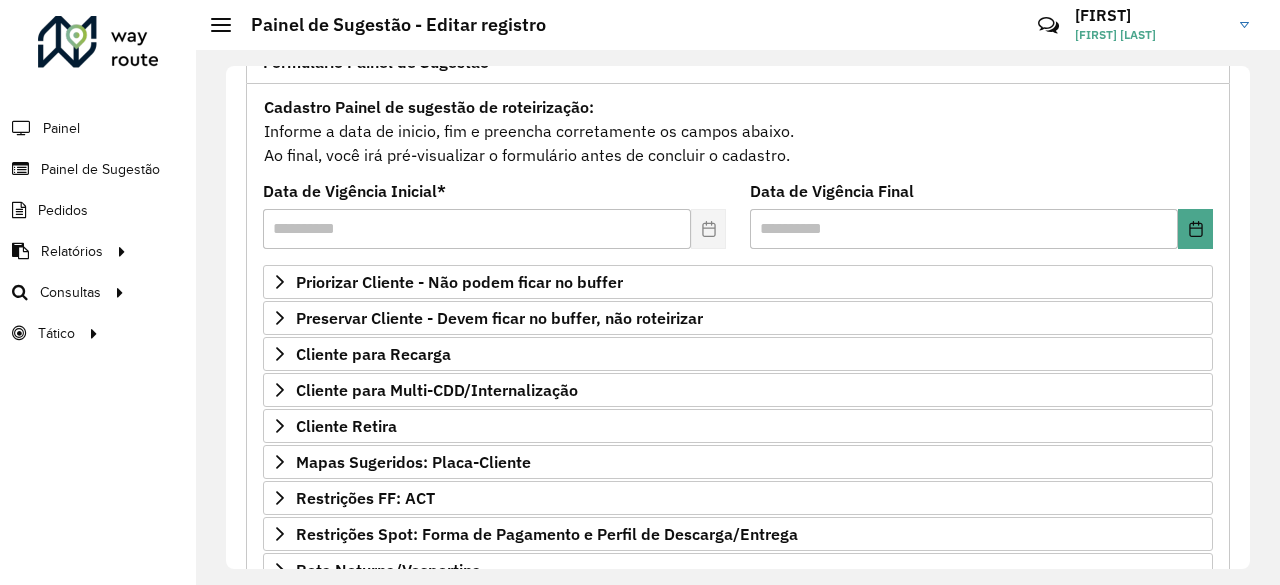 scroll, scrollTop: 178, scrollLeft: 0, axis: vertical 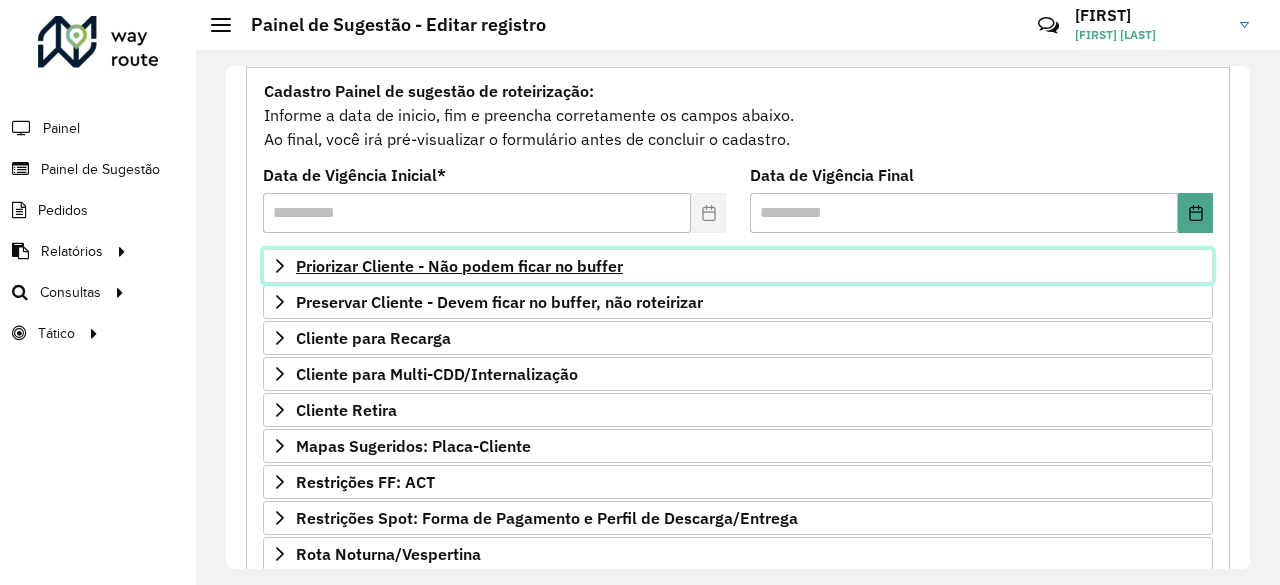 click on "Priorizar Cliente - Não podem ficar no buffer" at bounding box center (738, 266) 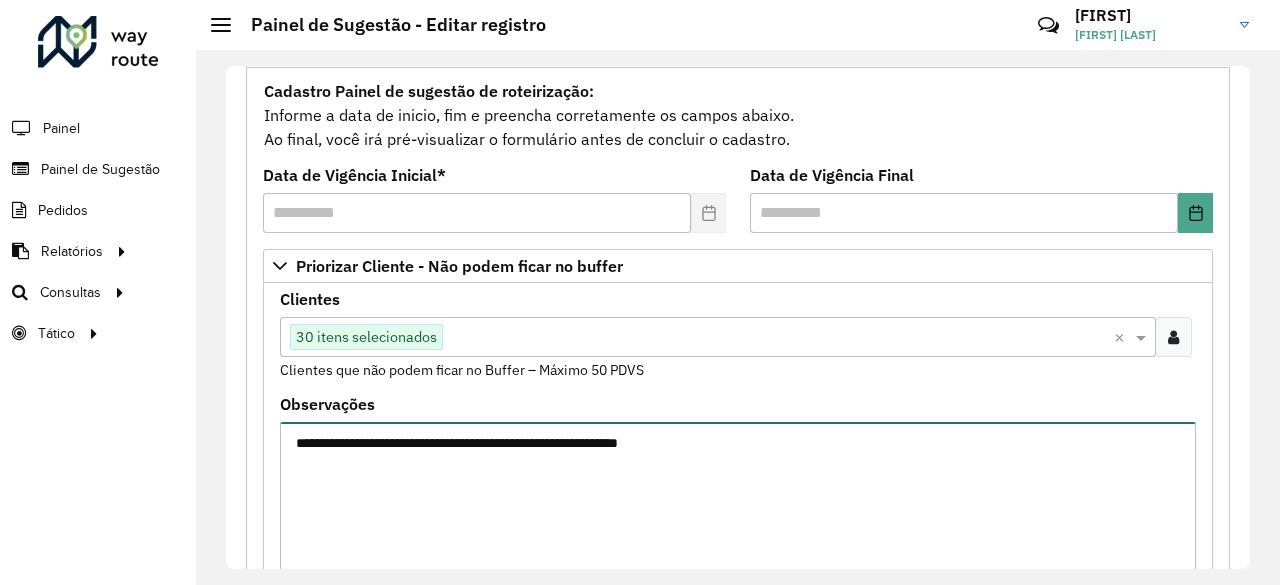 click on "**********" at bounding box center [738, 506] 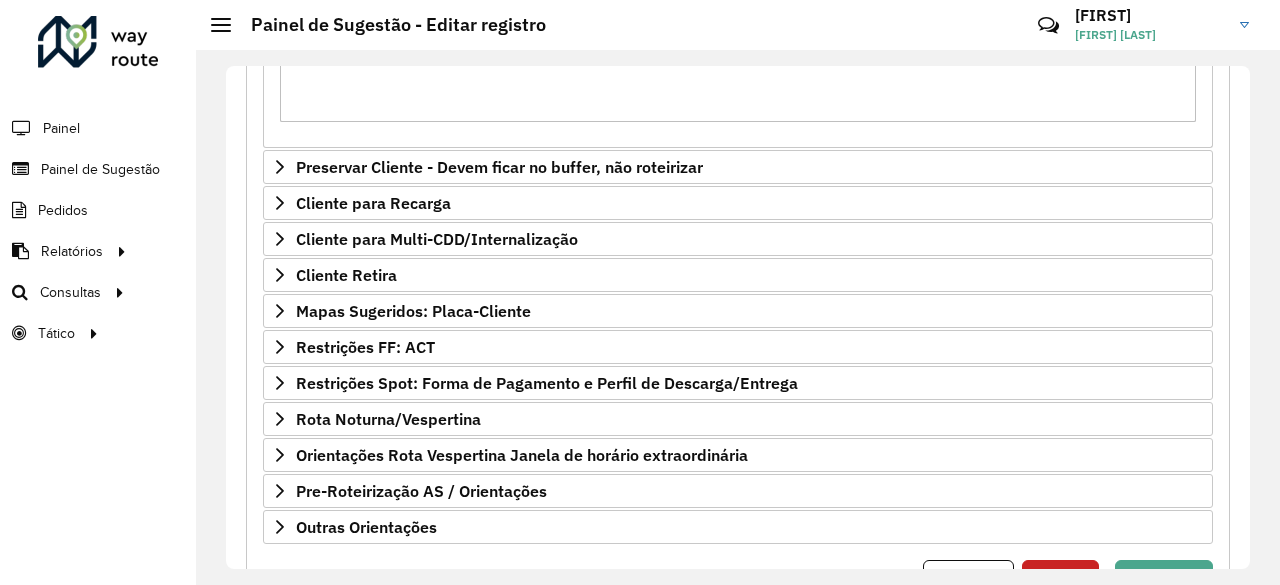 scroll, scrollTop: 734, scrollLeft: 0, axis: vertical 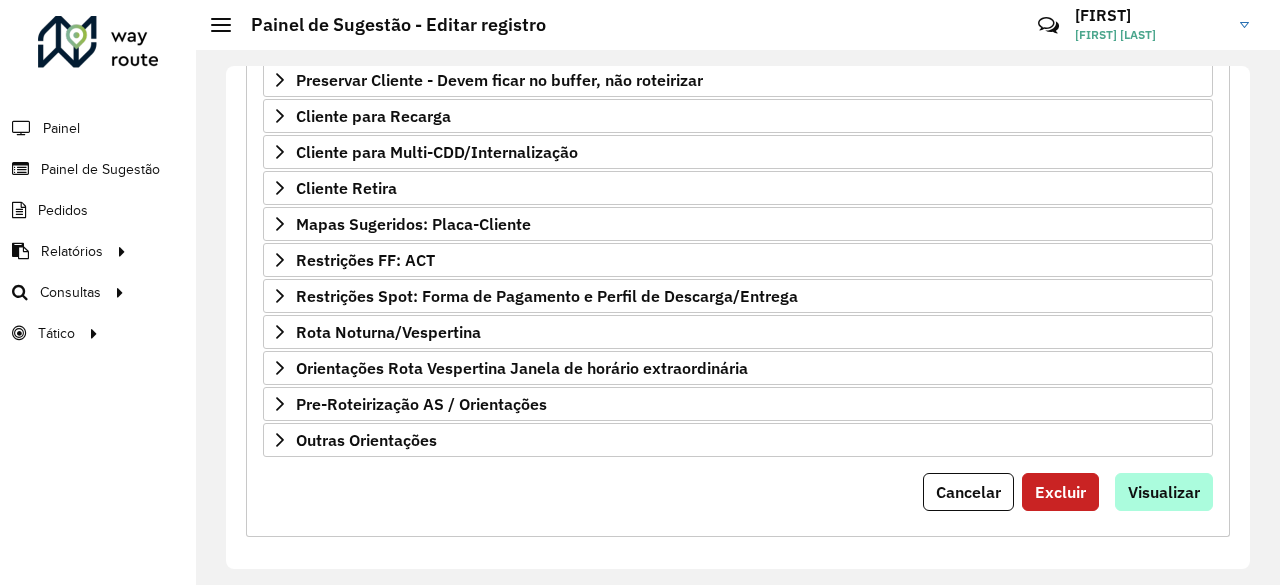 type on "**********" 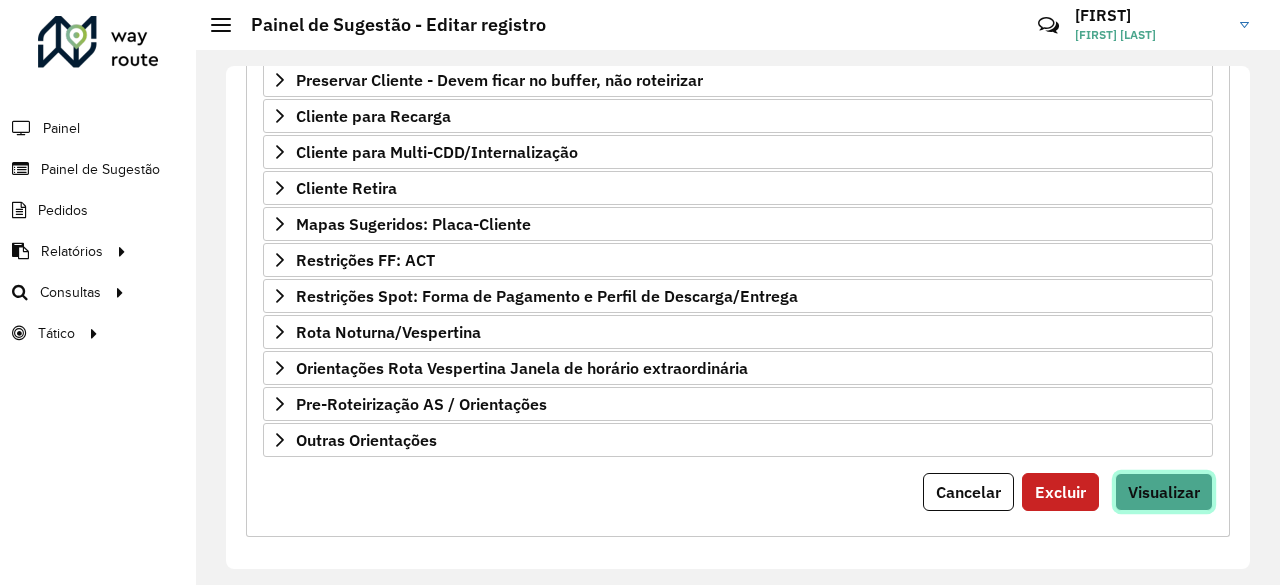 click on "Visualizar" at bounding box center [1164, 492] 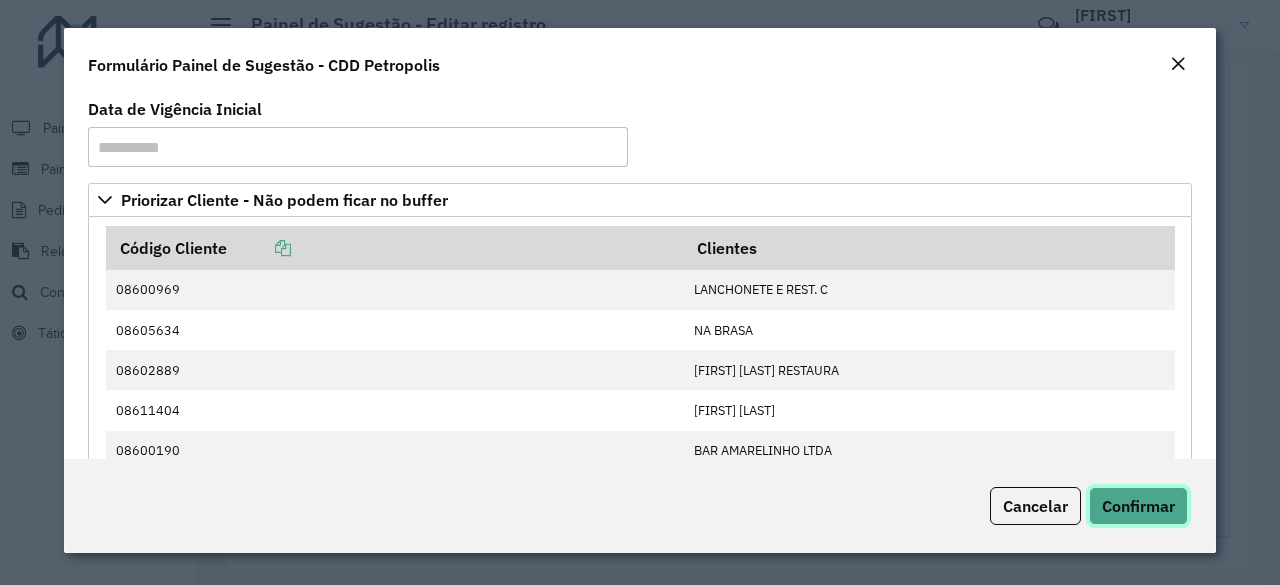 click on "Confirmar" 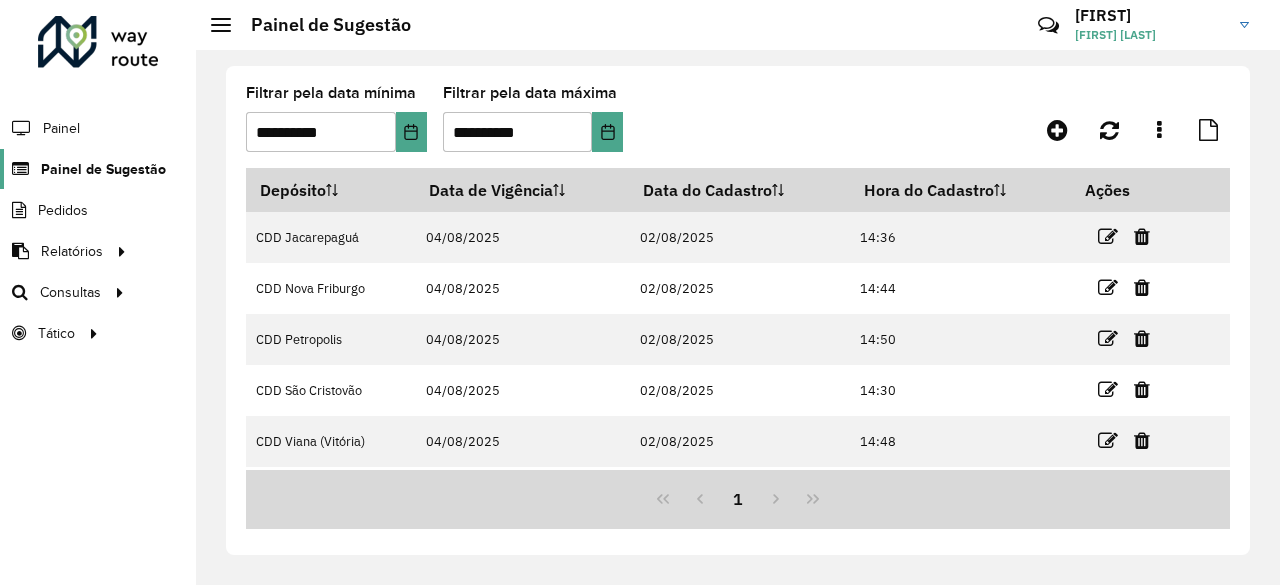 click on "Painel de Sugestão" 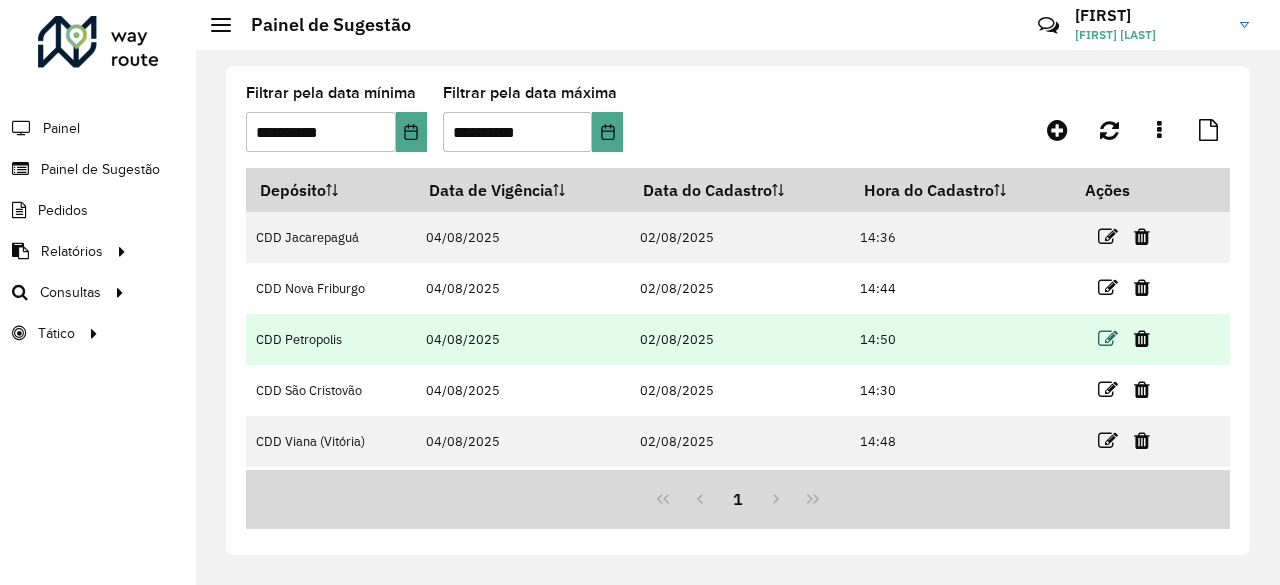 click at bounding box center [1108, 339] 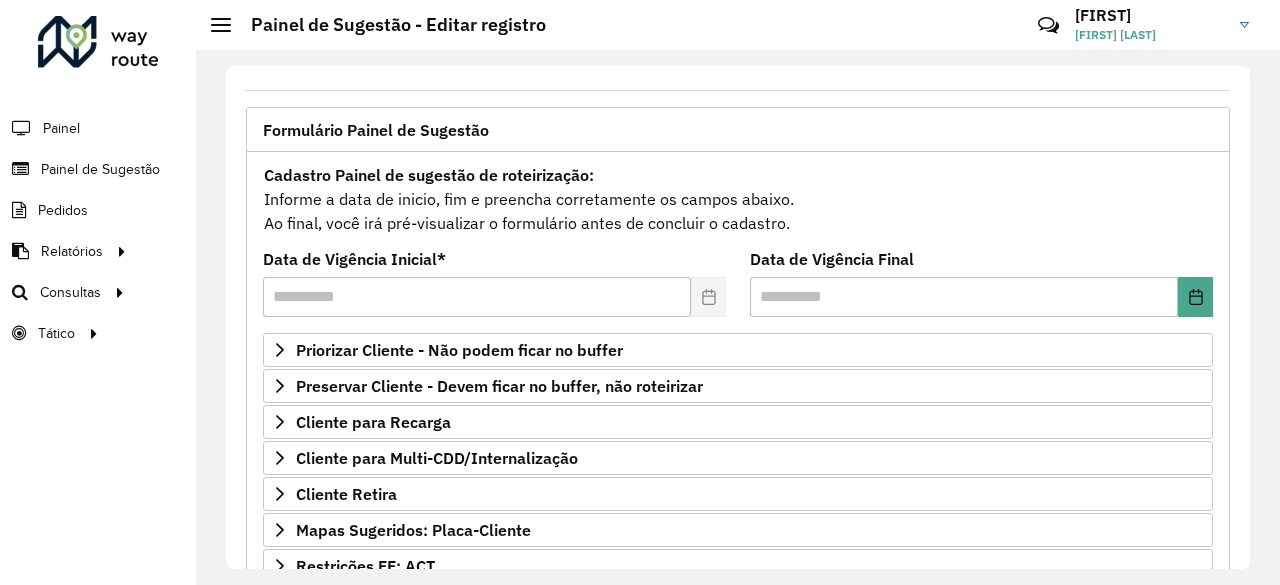 scroll, scrollTop: 111, scrollLeft: 0, axis: vertical 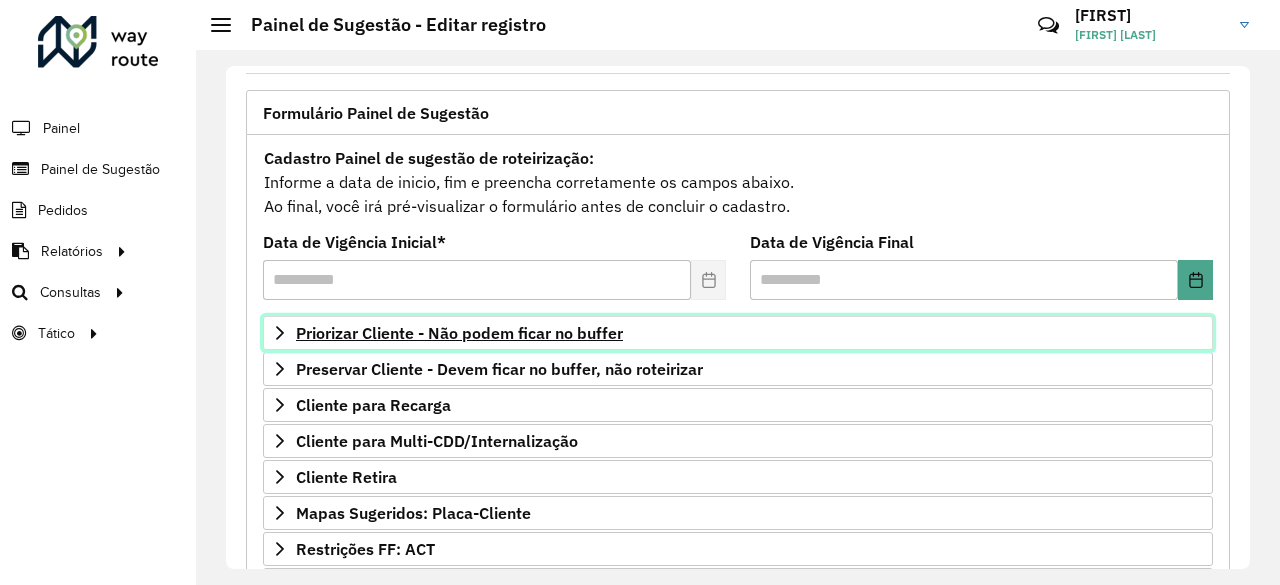 click on "Priorizar Cliente - Não podem ficar no buffer" at bounding box center [738, 333] 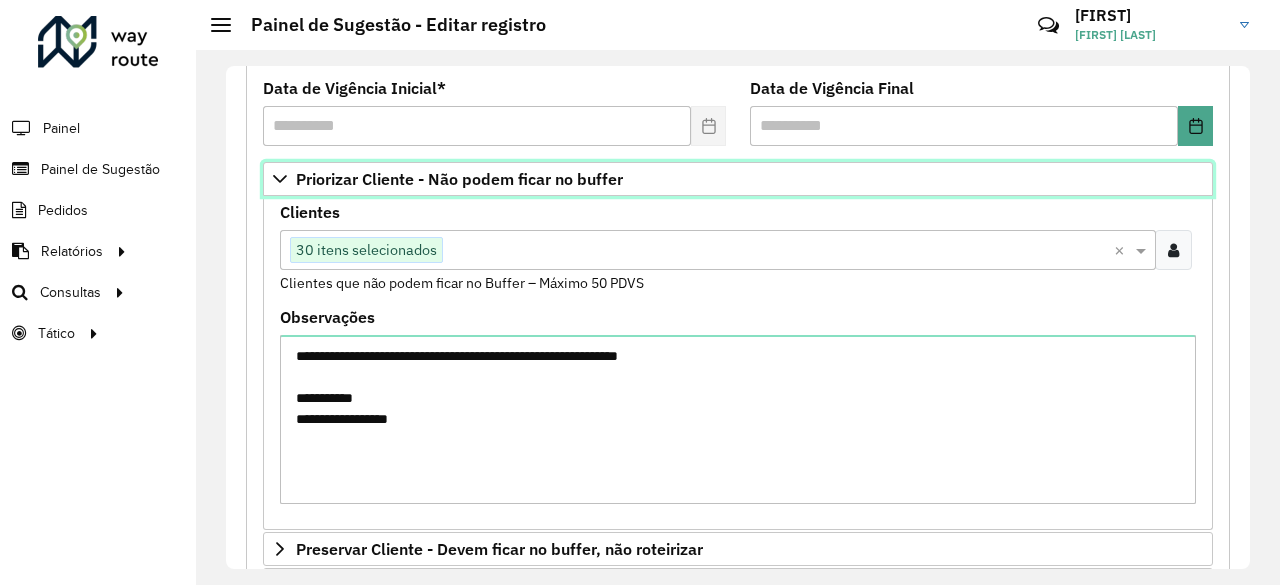 scroll, scrollTop: 298, scrollLeft: 0, axis: vertical 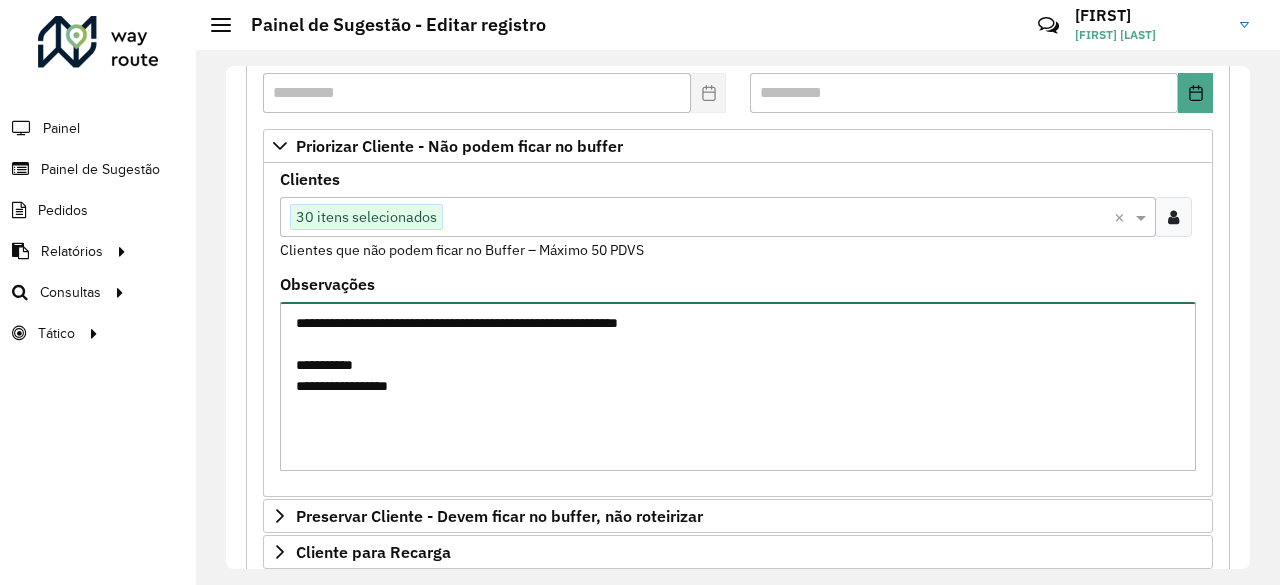 click on "**********" at bounding box center [738, 386] 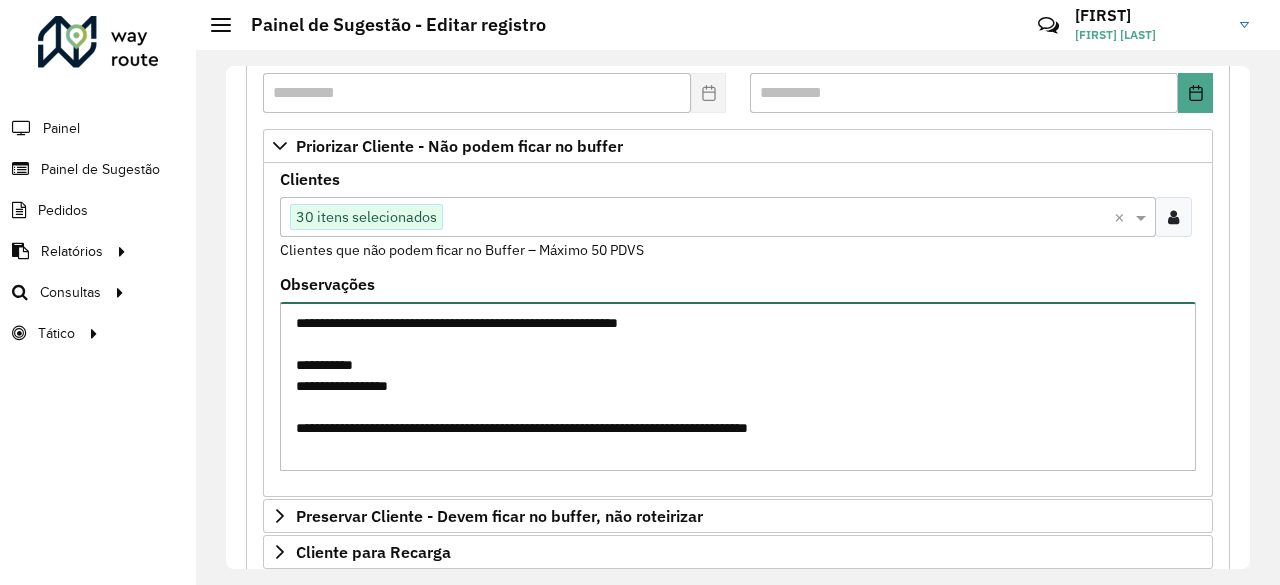 click on "**********" at bounding box center [738, 386] 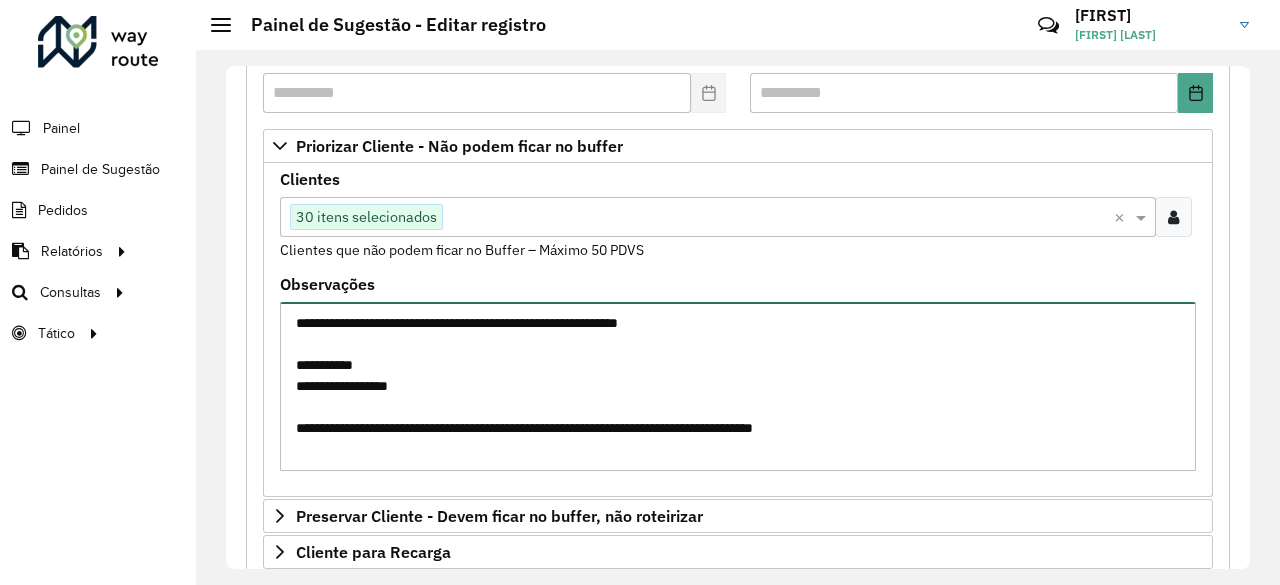 click on "**********" at bounding box center [738, 386] 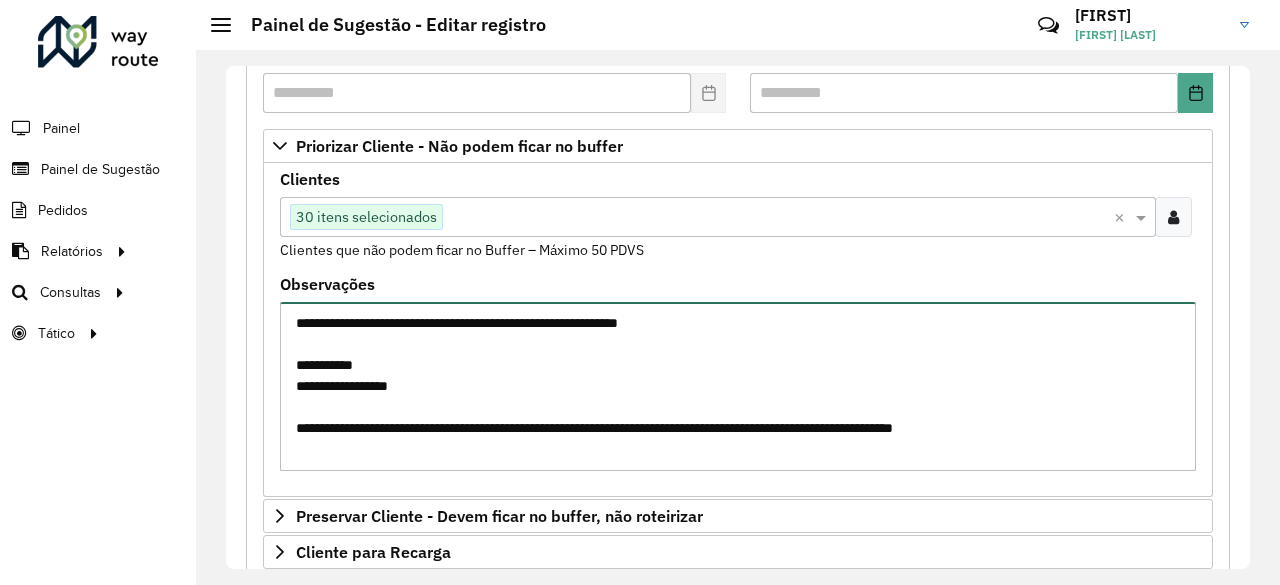 scroll, scrollTop: 734, scrollLeft: 0, axis: vertical 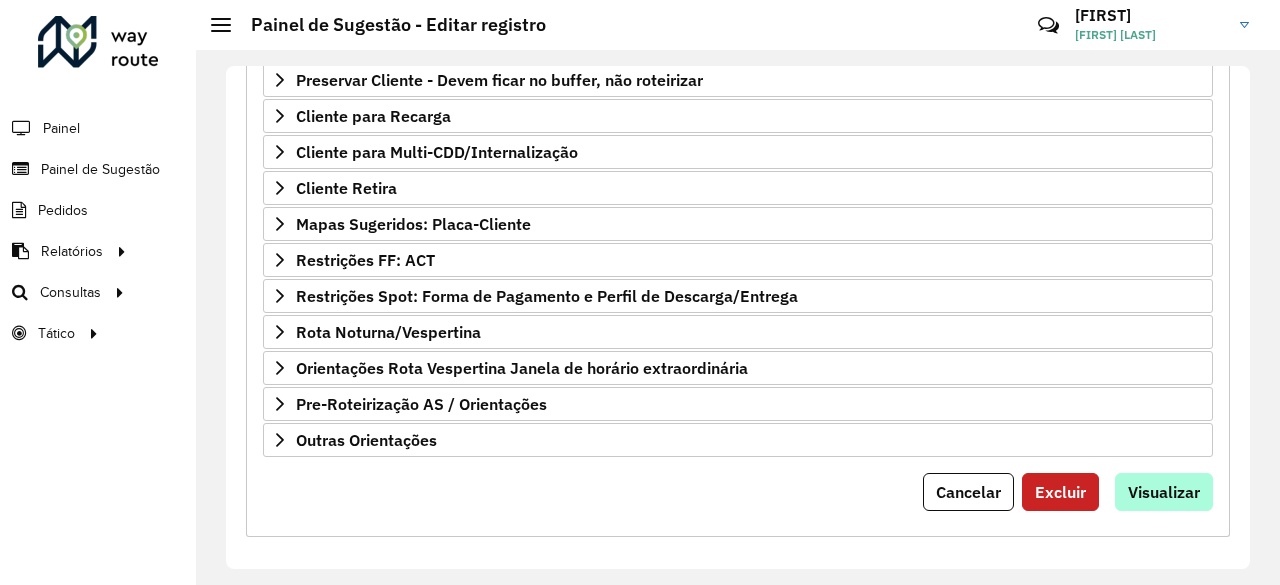 type on "**********" 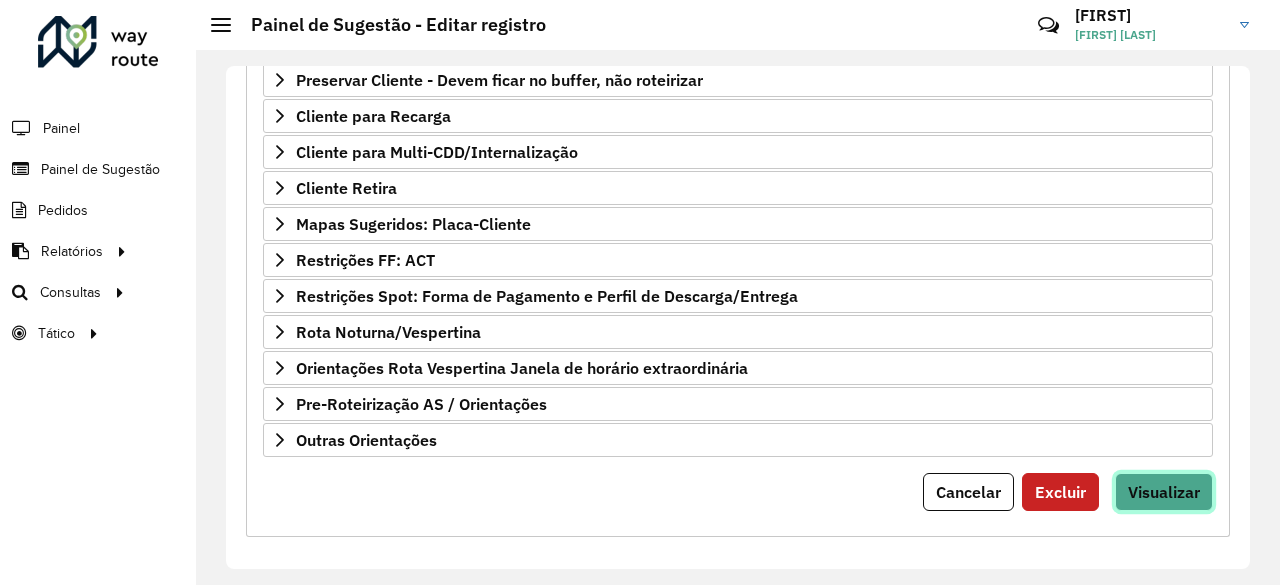 click on "Visualizar" at bounding box center [1164, 492] 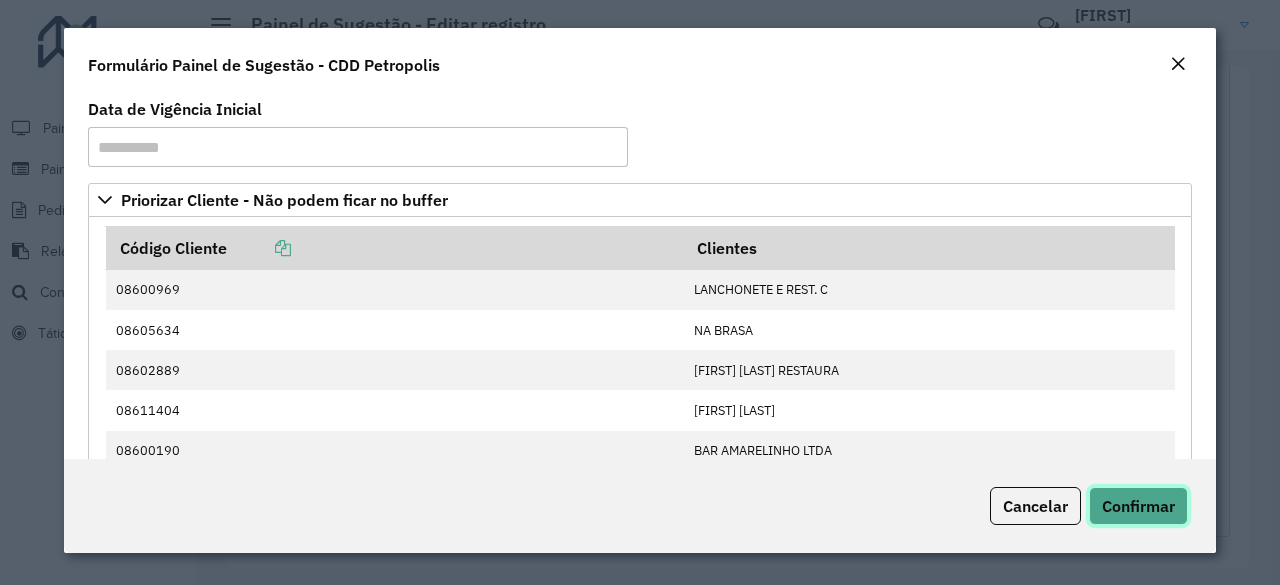 click on "Confirmar" 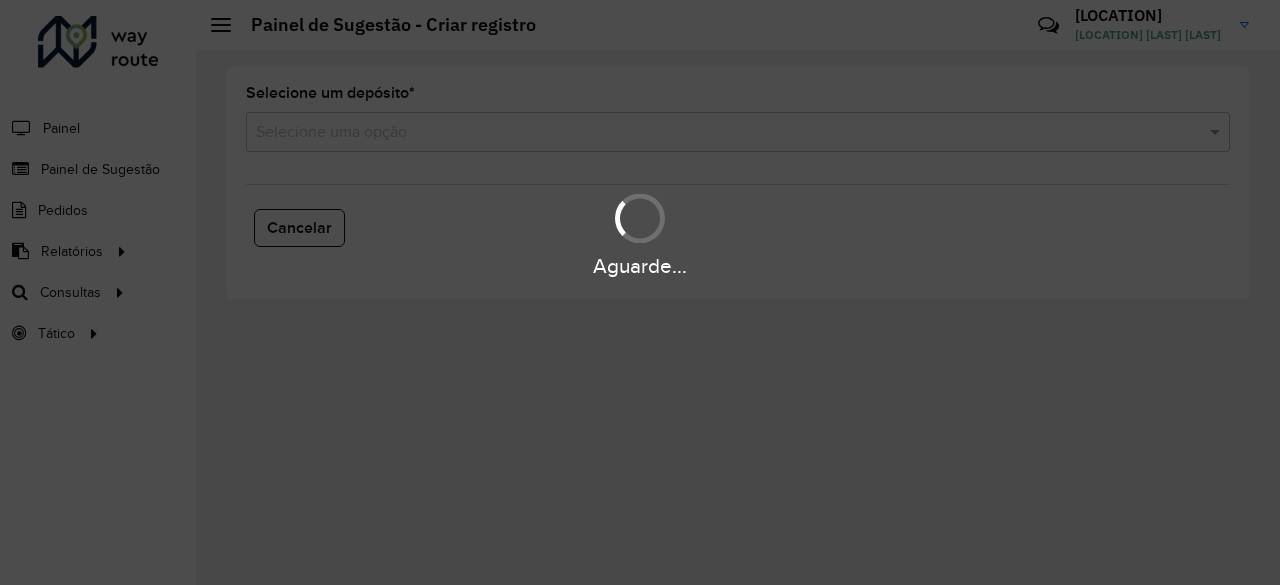 scroll, scrollTop: 0, scrollLeft: 0, axis: both 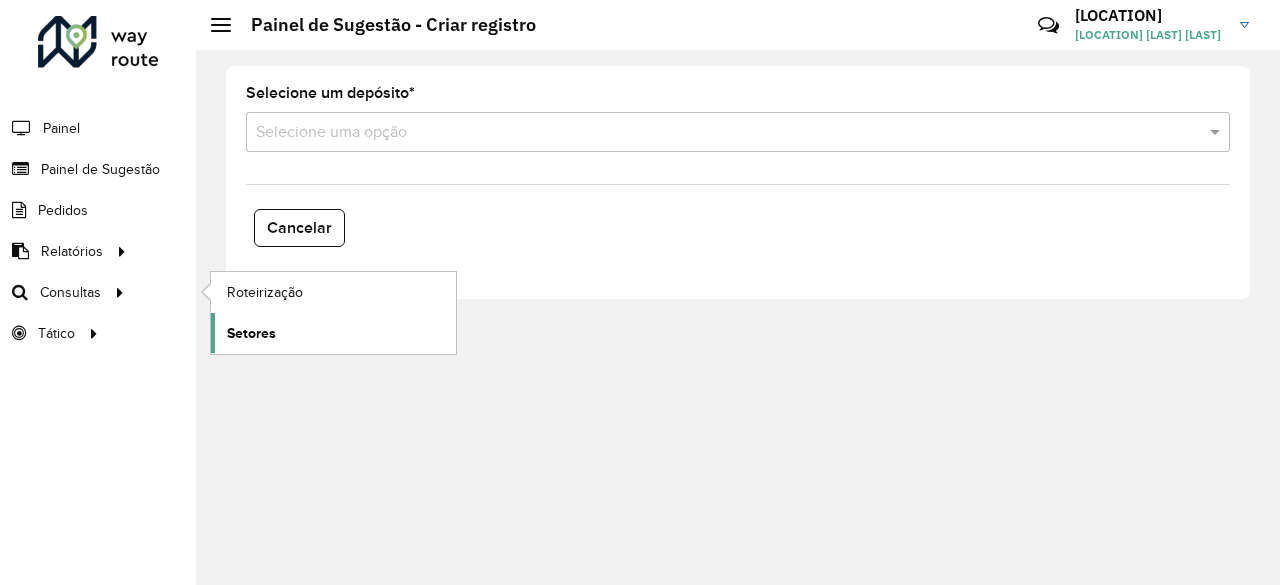 click on "Setores" 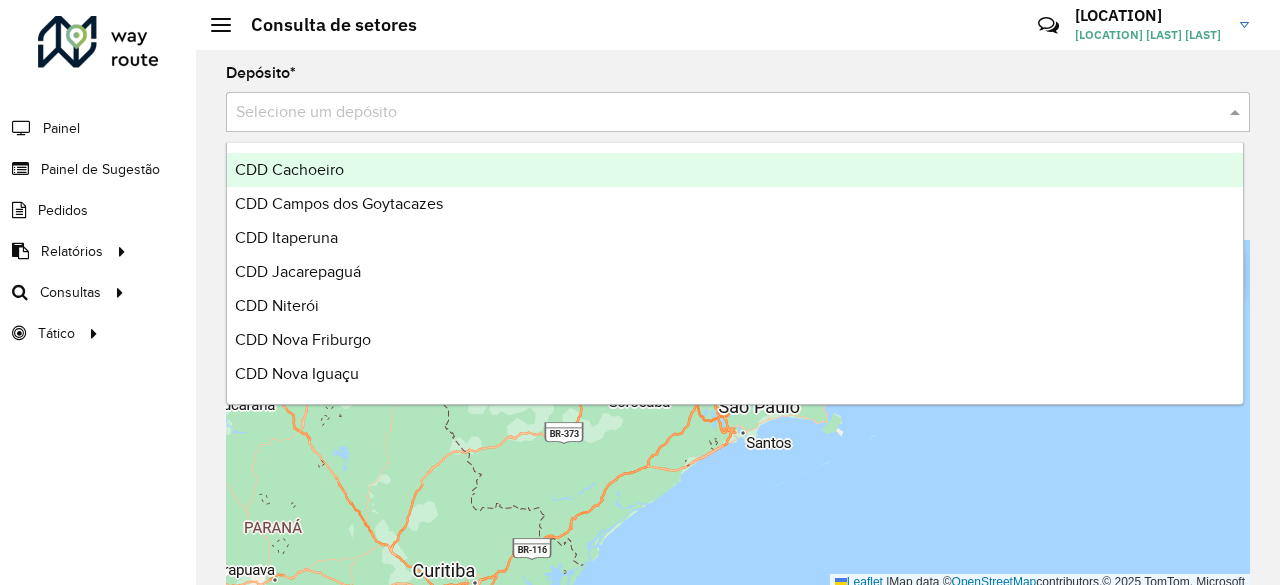 click at bounding box center [718, 113] 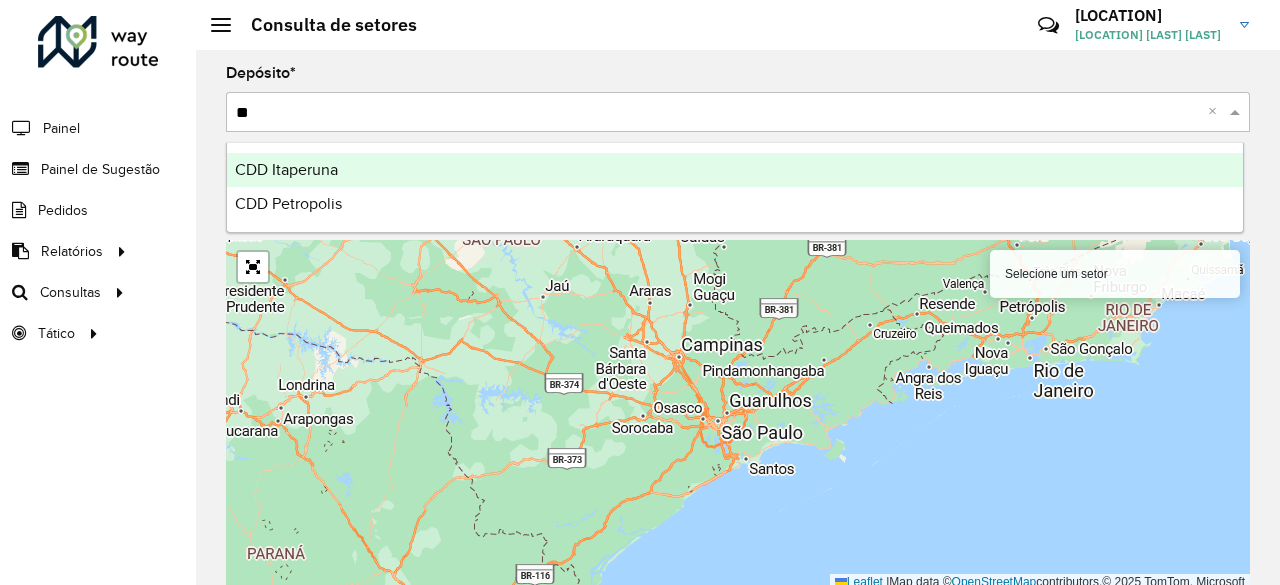 type on "***" 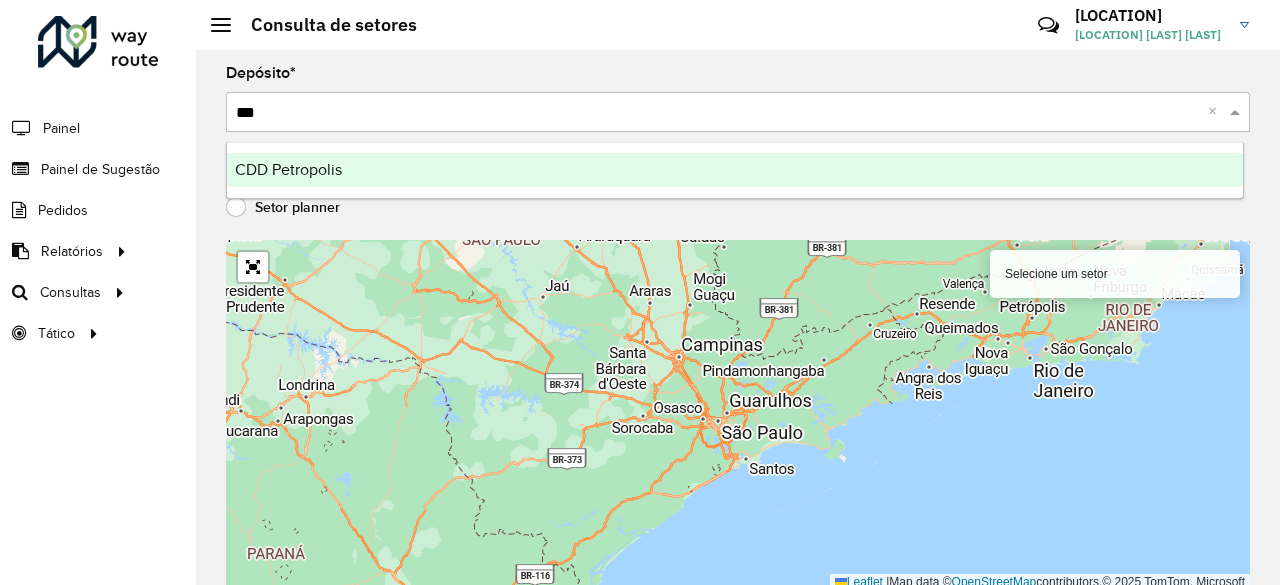 type 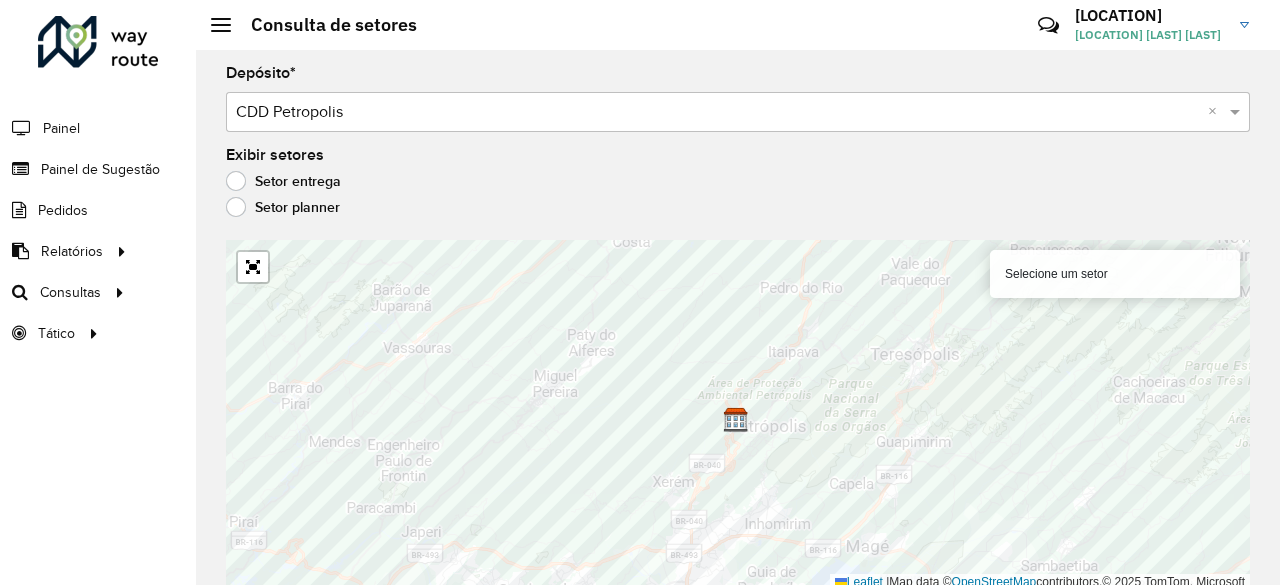 scroll, scrollTop: 5, scrollLeft: 0, axis: vertical 